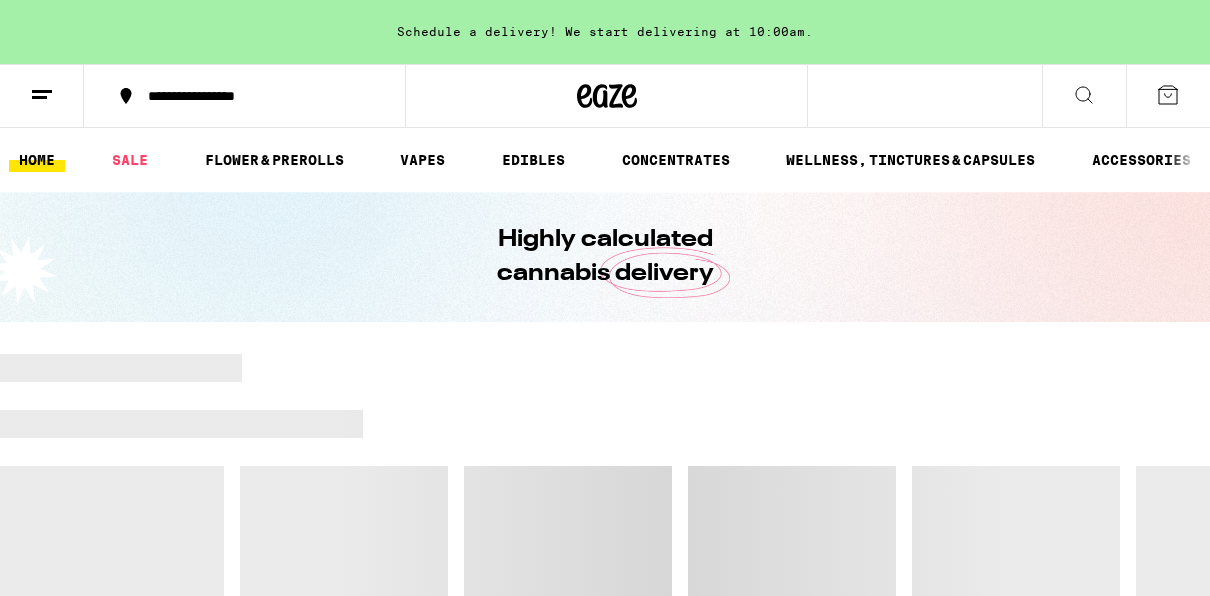 scroll, scrollTop: 520, scrollLeft: 0, axis: vertical 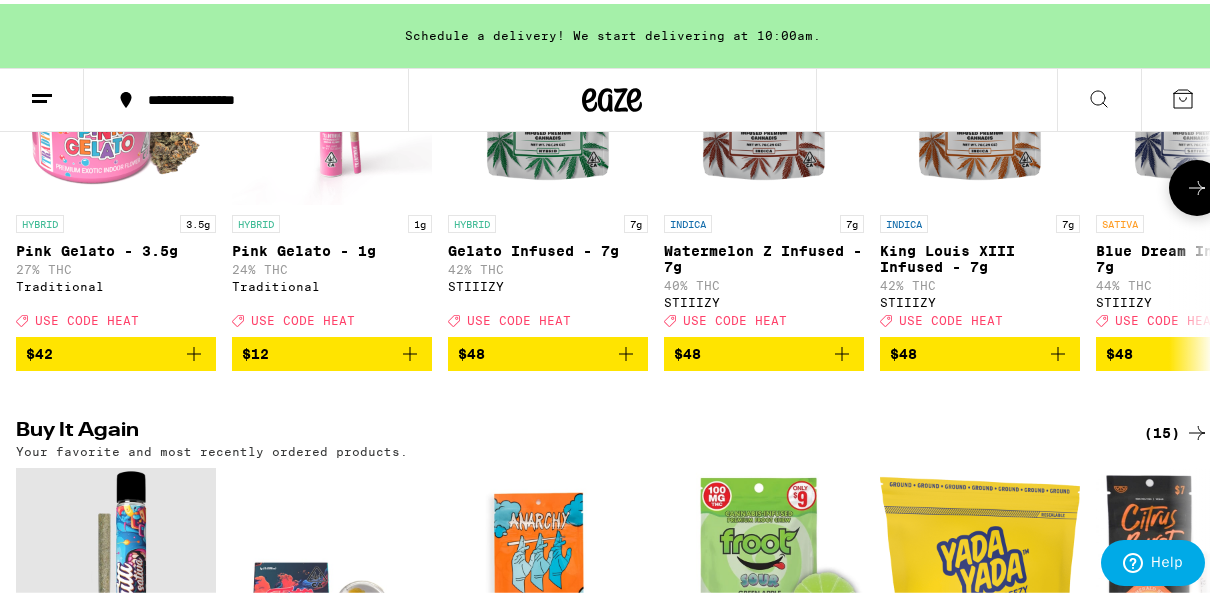 click at bounding box center [1197, 184] 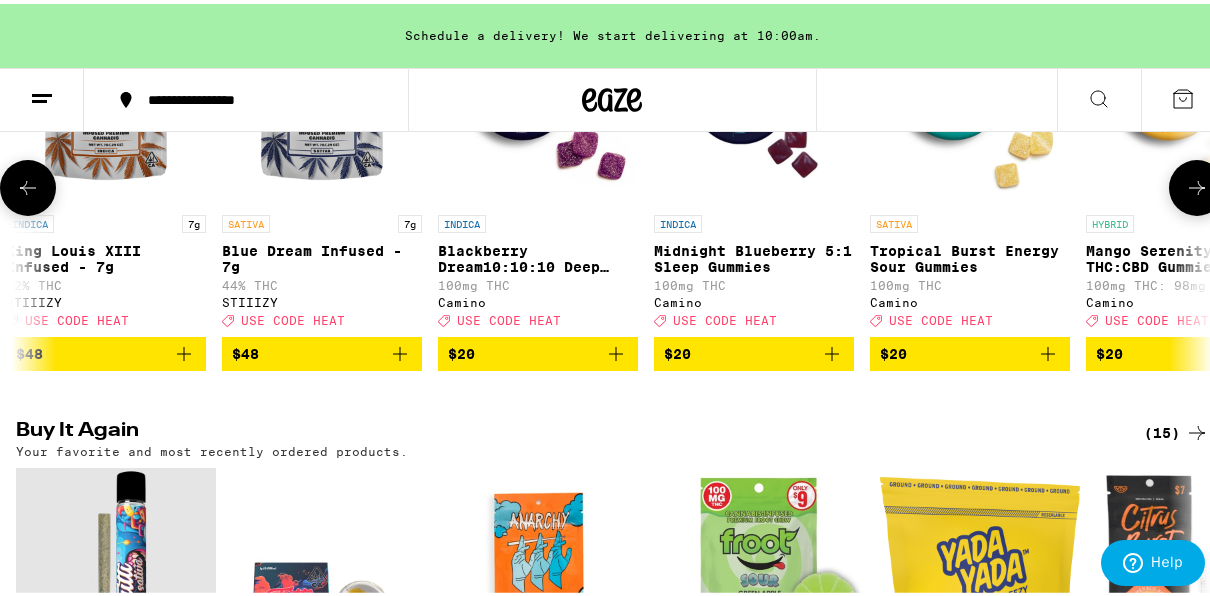scroll, scrollTop: 0, scrollLeft: 960, axis: horizontal 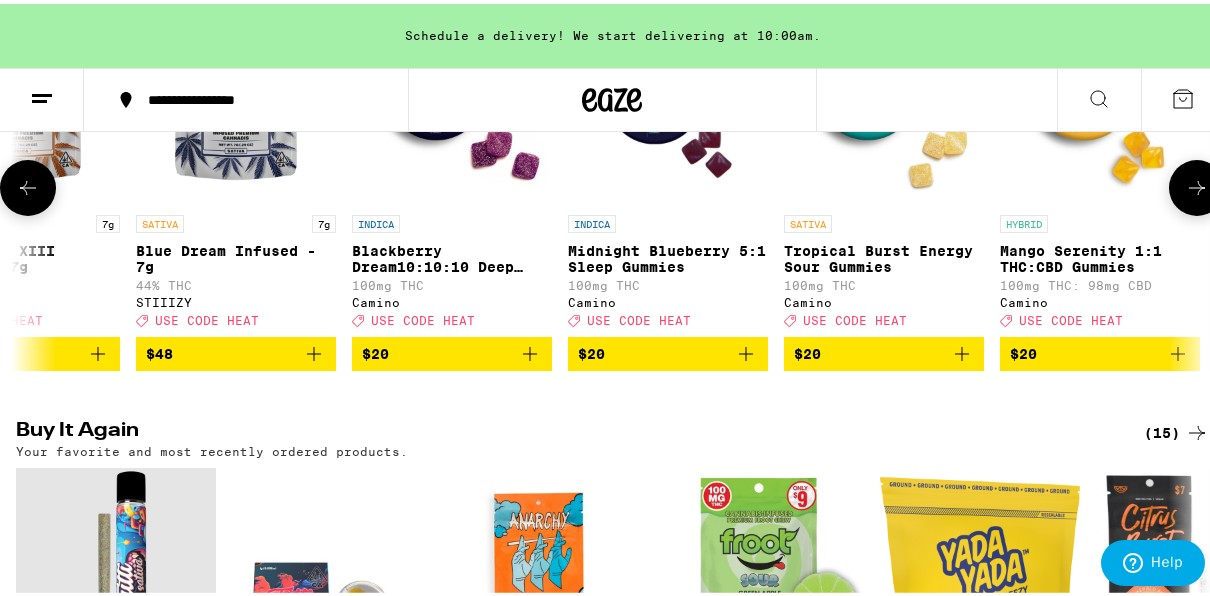 click at bounding box center [1197, 184] 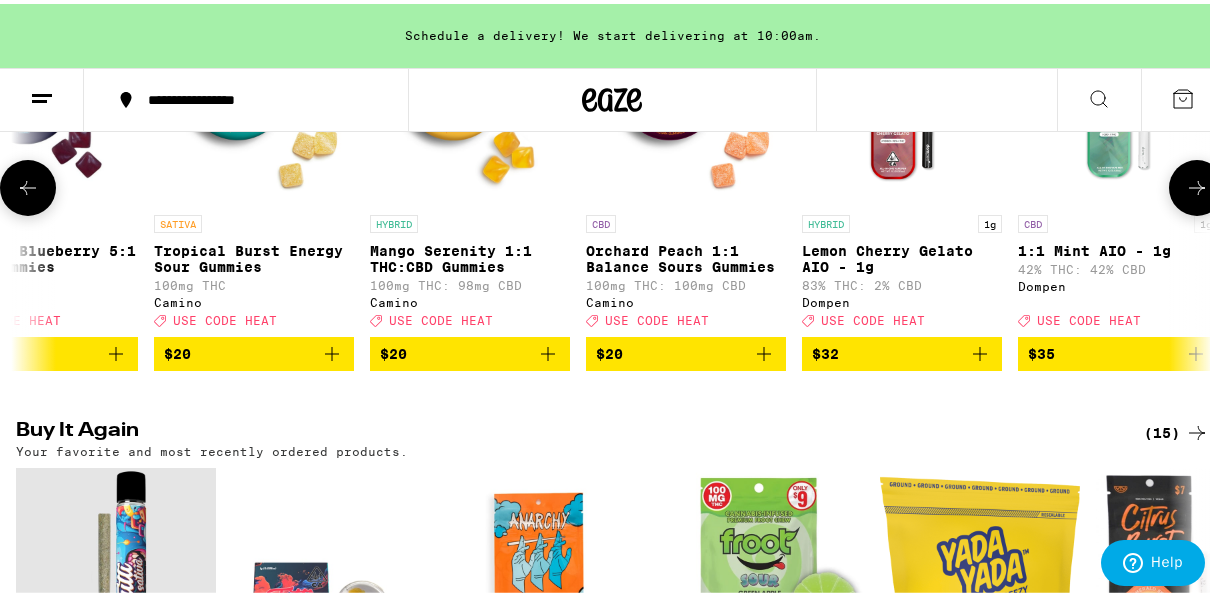 scroll, scrollTop: 0, scrollLeft: 1920, axis: horizontal 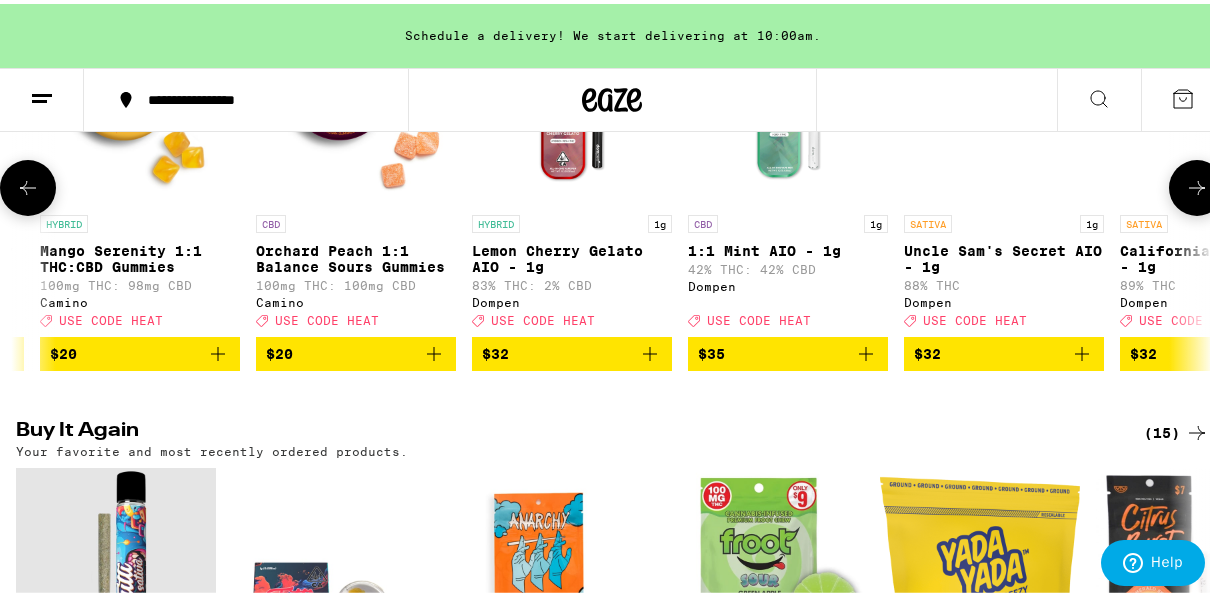 type 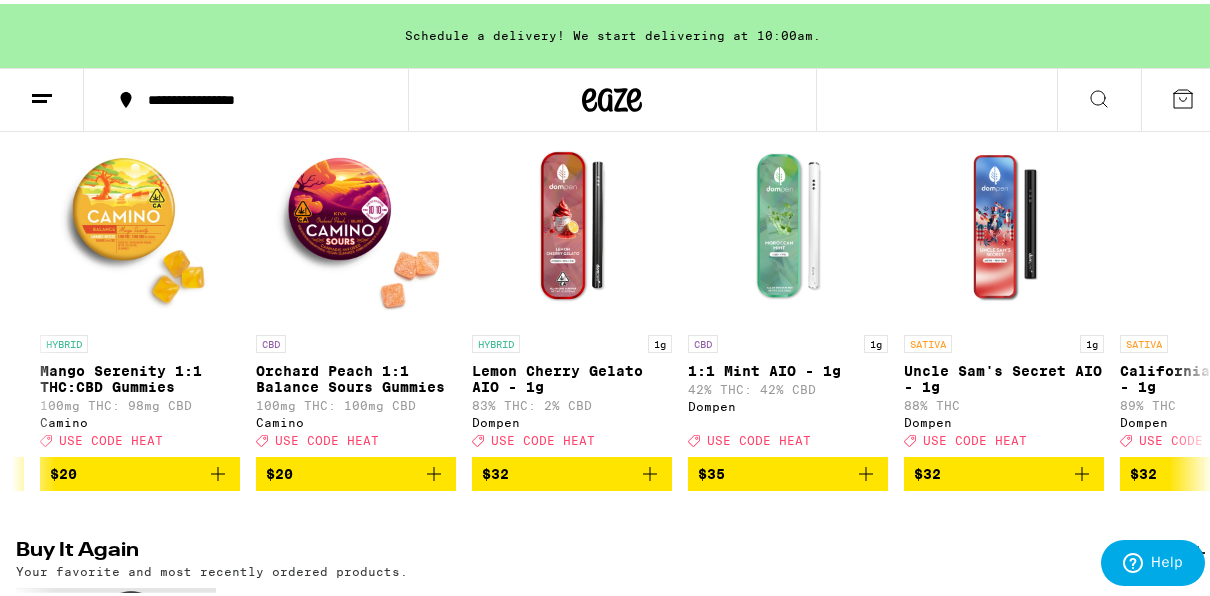 scroll, scrollTop: 0, scrollLeft: 0, axis: both 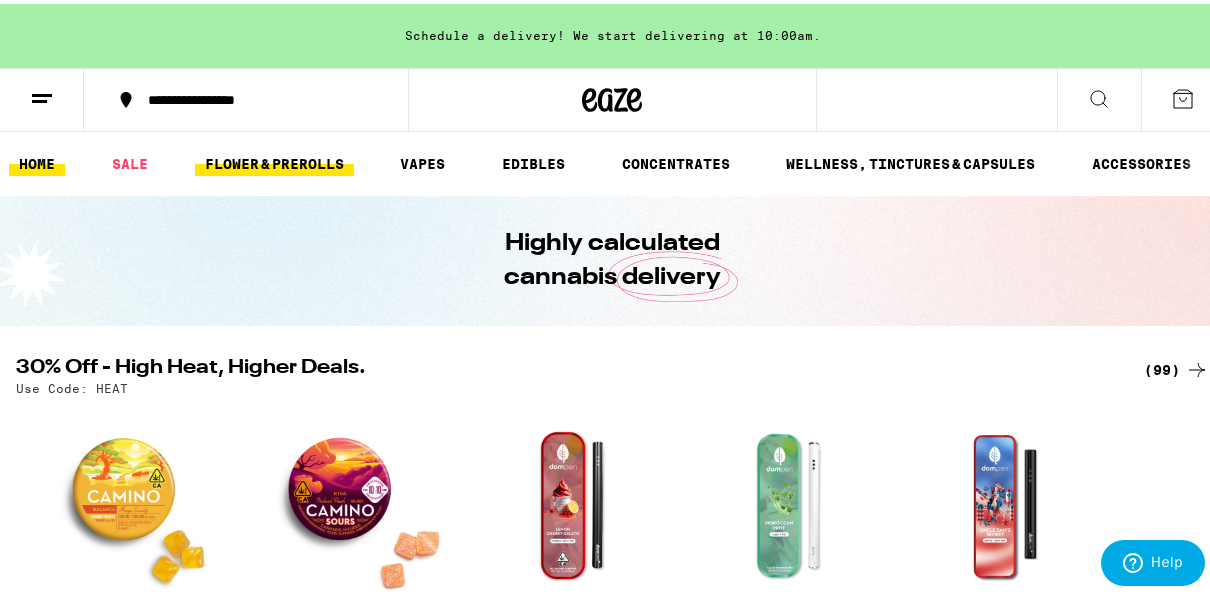 click on "FLOWER & PREROLLS" at bounding box center (274, 160) 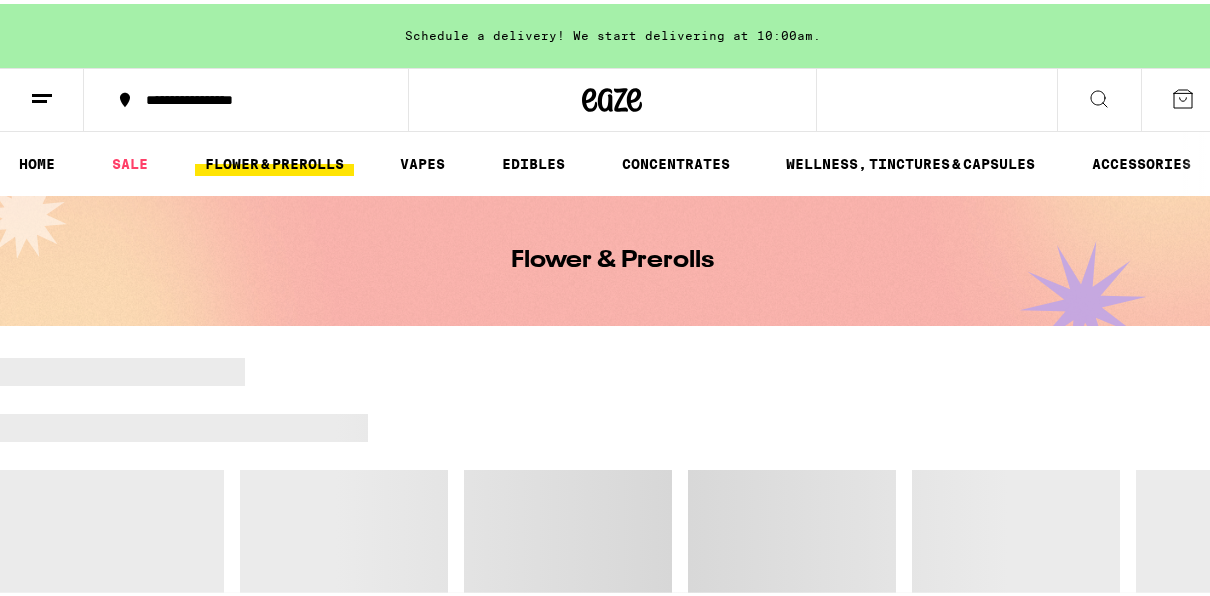 click on "FLOWER & PREROLLS" at bounding box center (274, 160) 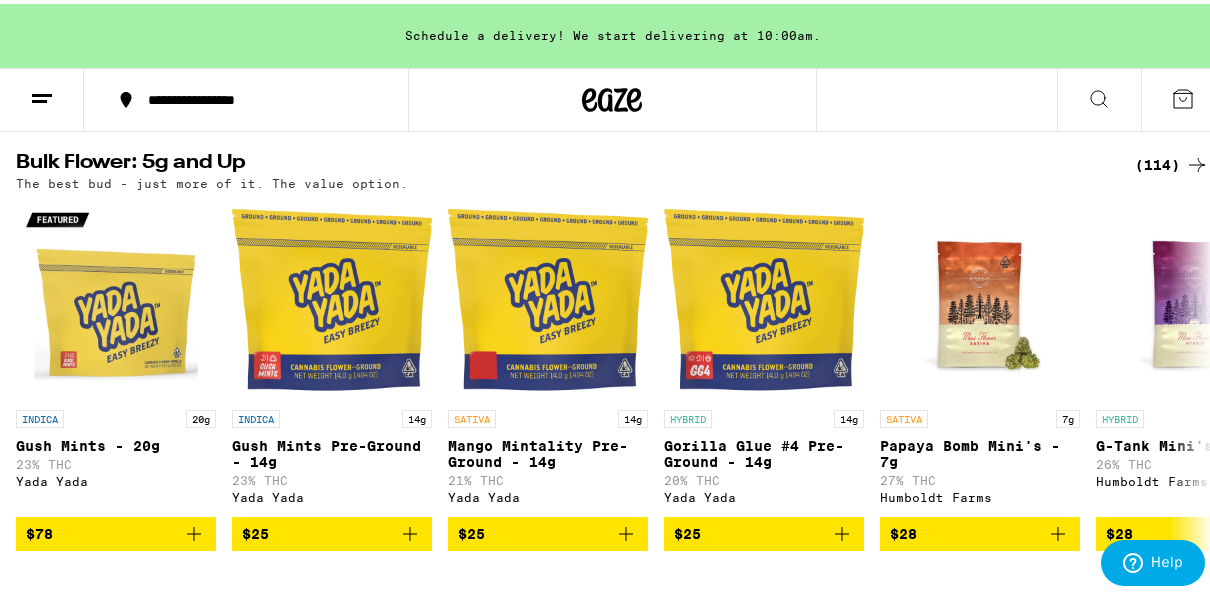 scroll, scrollTop: 680, scrollLeft: 0, axis: vertical 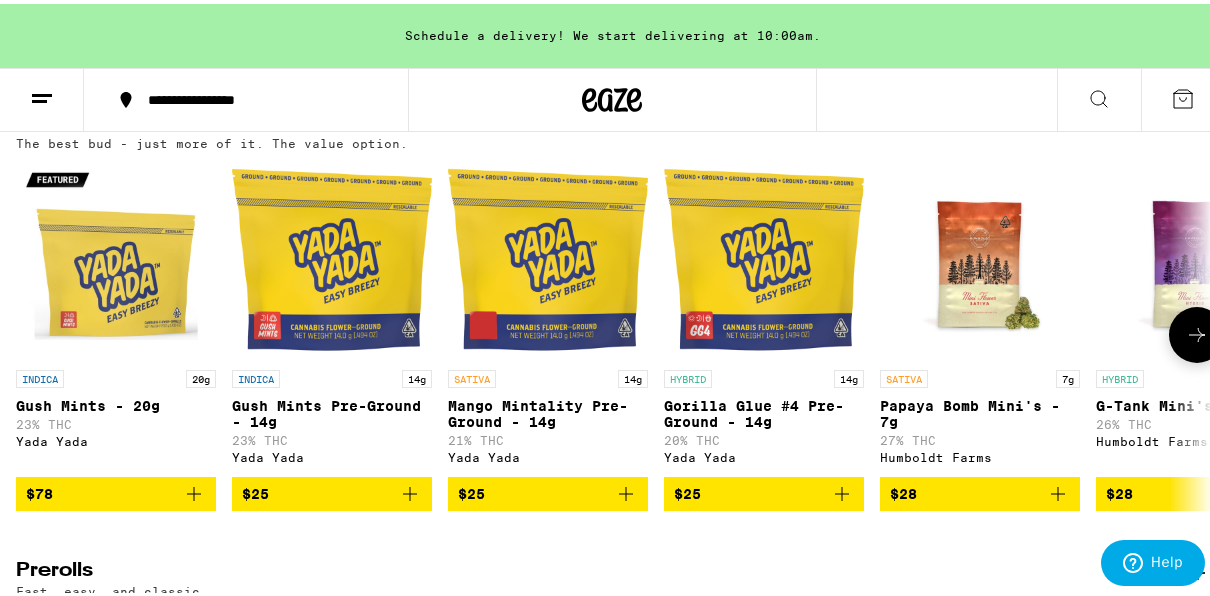 click at bounding box center (1197, 331) 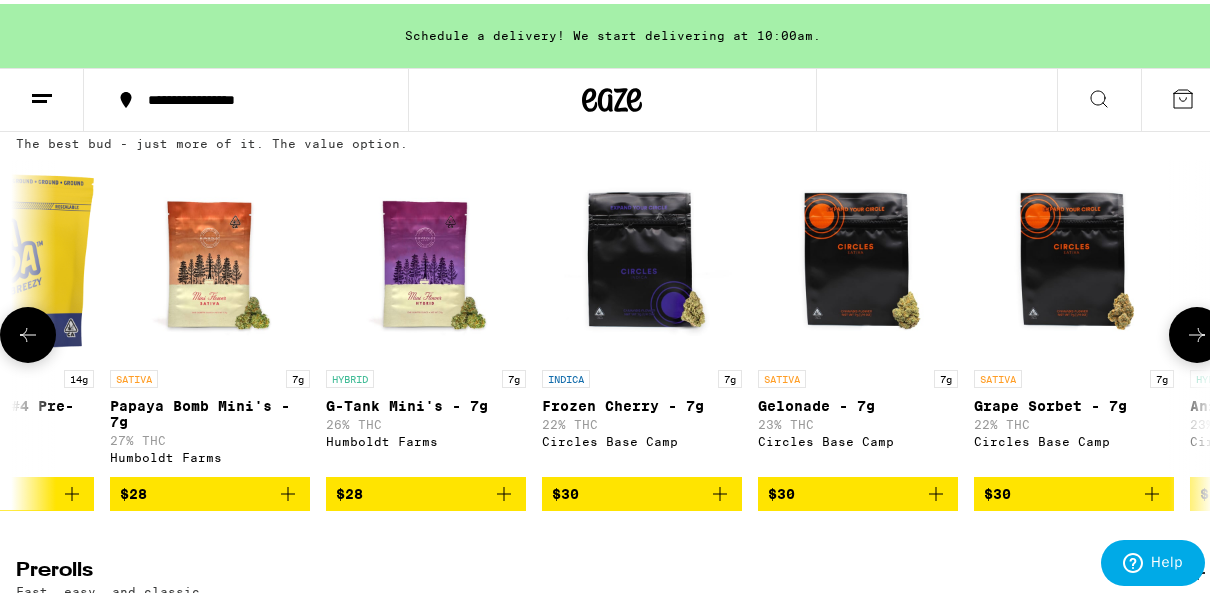scroll, scrollTop: 0, scrollLeft: 960, axis: horizontal 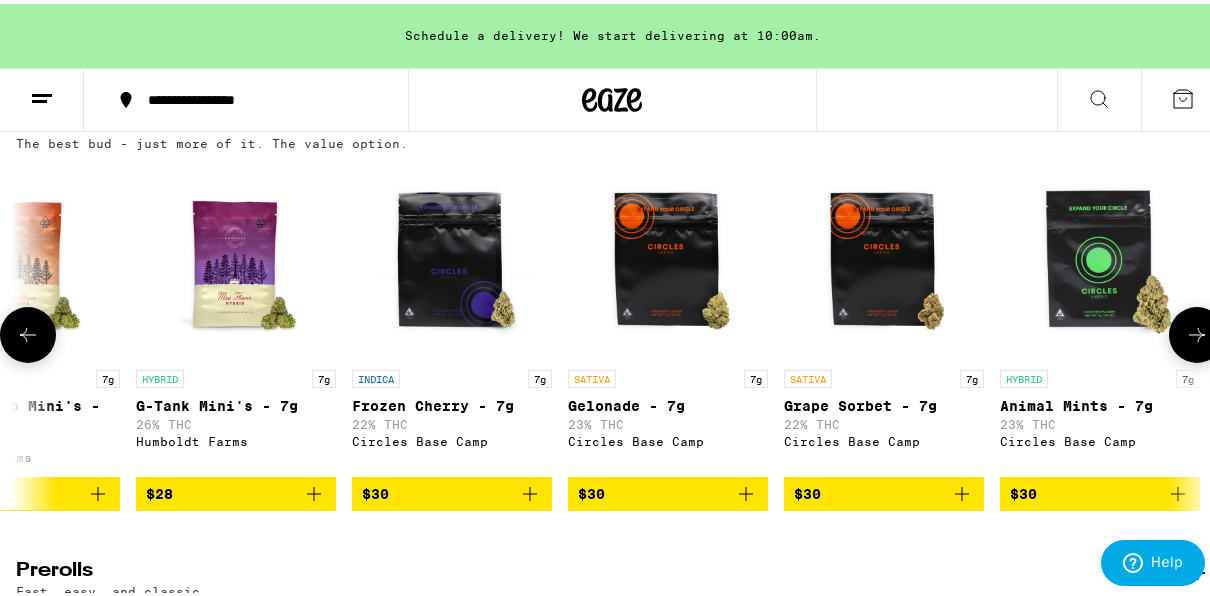 click at bounding box center (1197, 331) 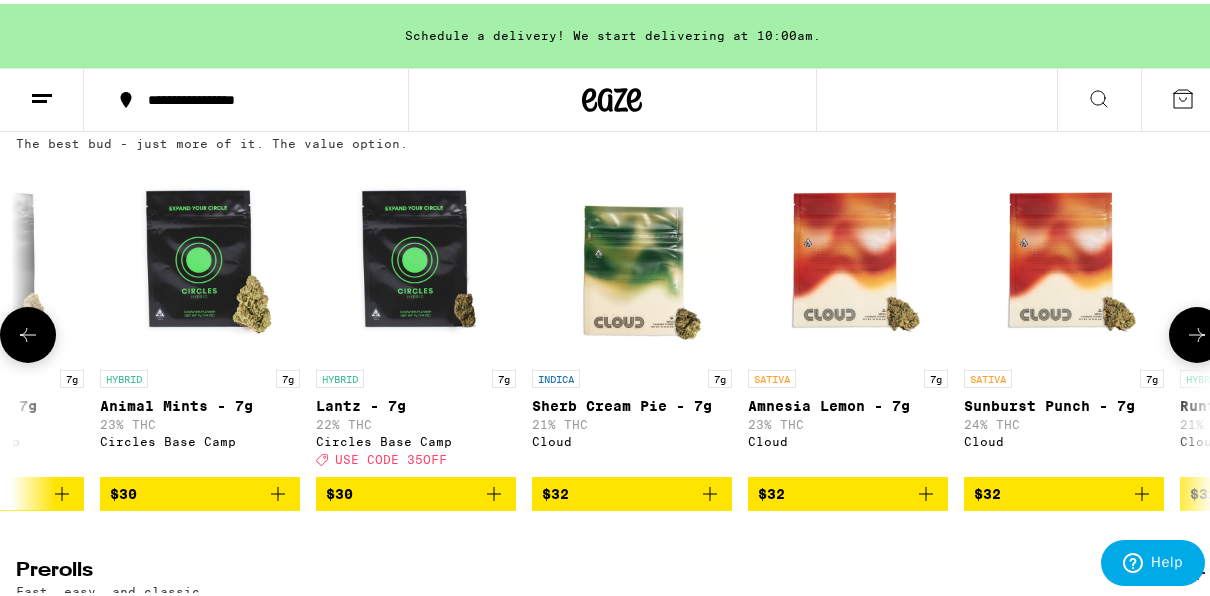 scroll, scrollTop: 0, scrollLeft: 1920, axis: horizontal 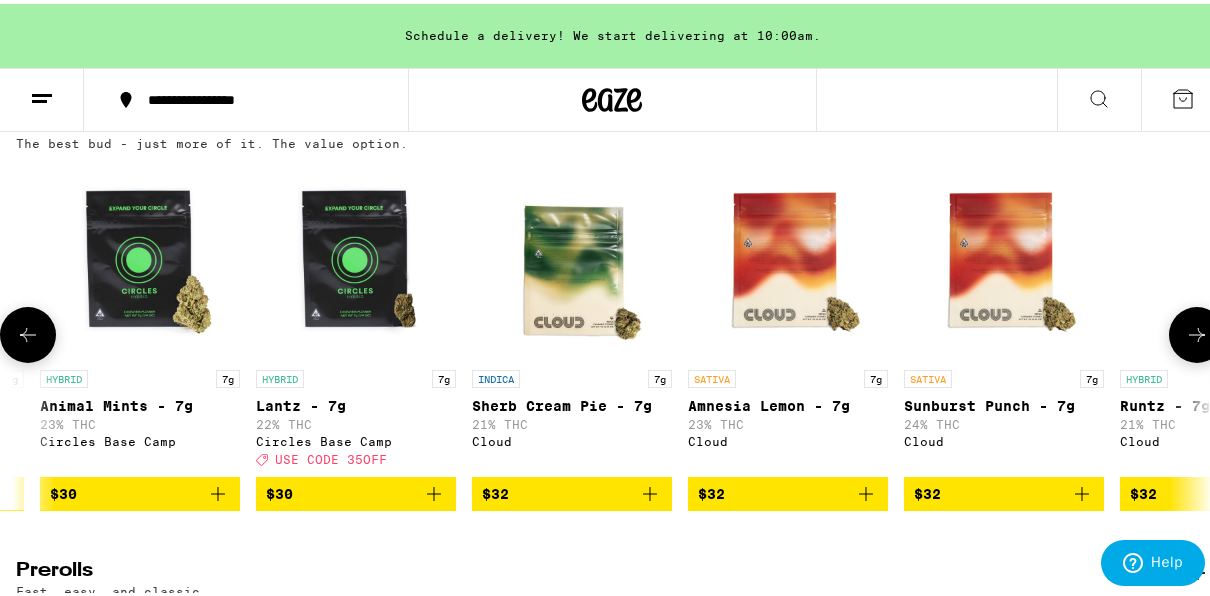 click at bounding box center [1197, 331] 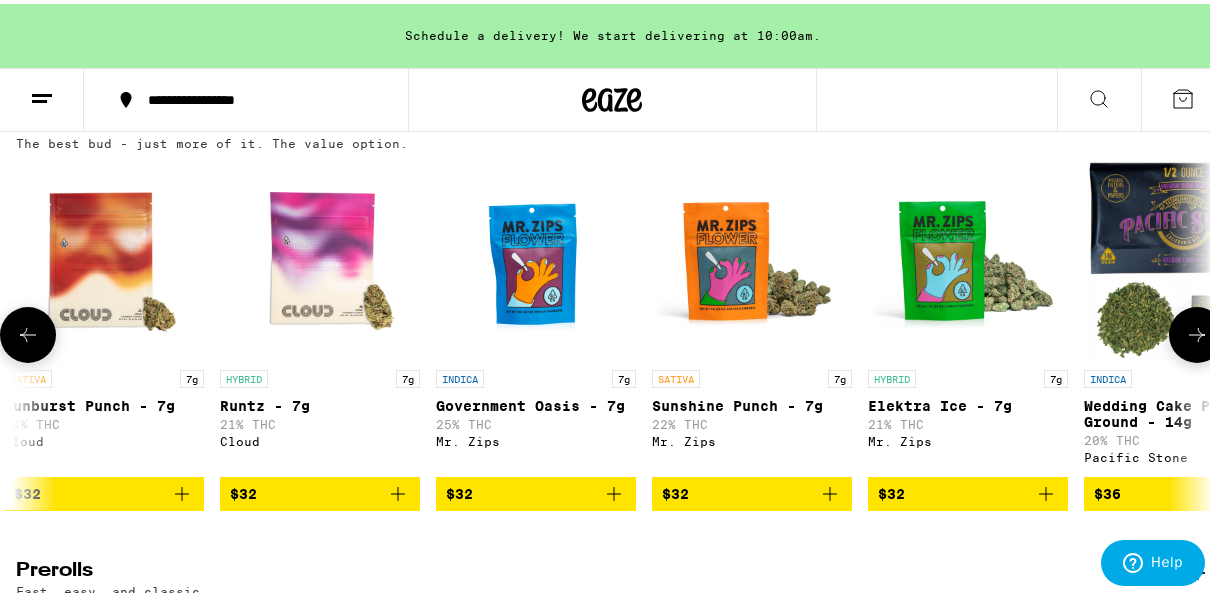 scroll, scrollTop: 0, scrollLeft: 2880, axis: horizontal 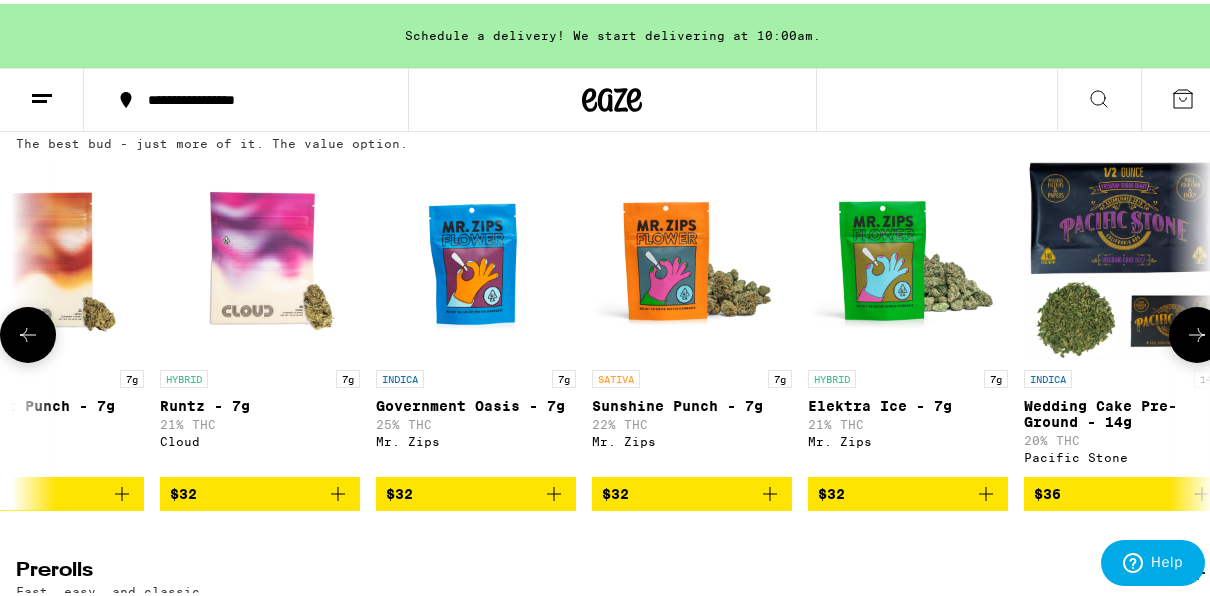 click at bounding box center (1197, 331) 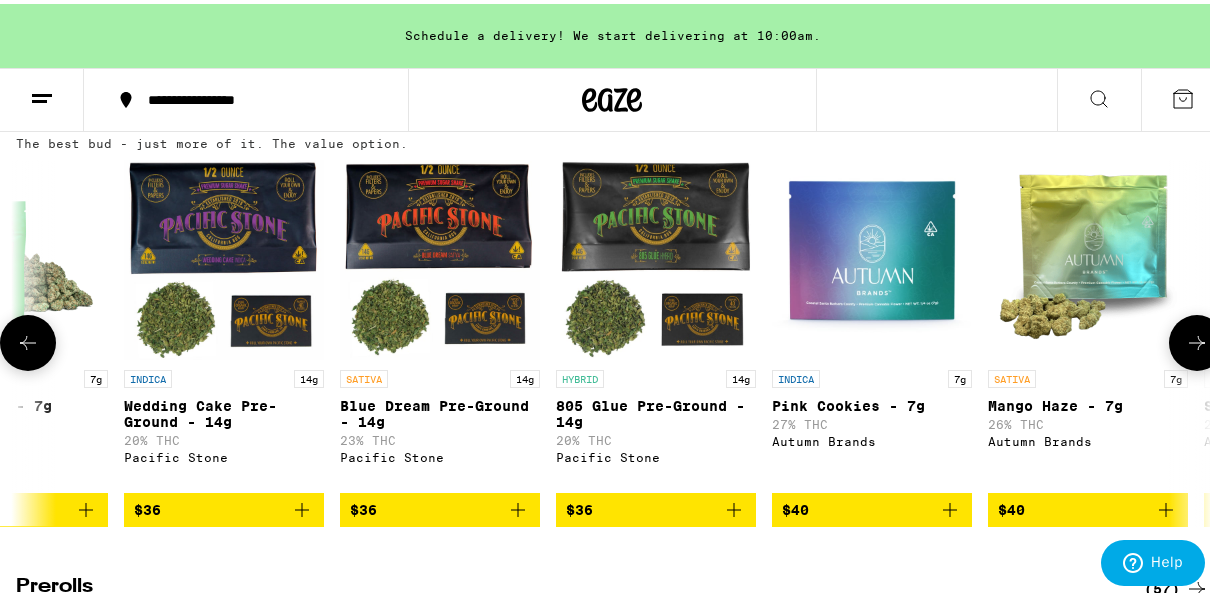 scroll, scrollTop: 0, scrollLeft: 3840, axis: horizontal 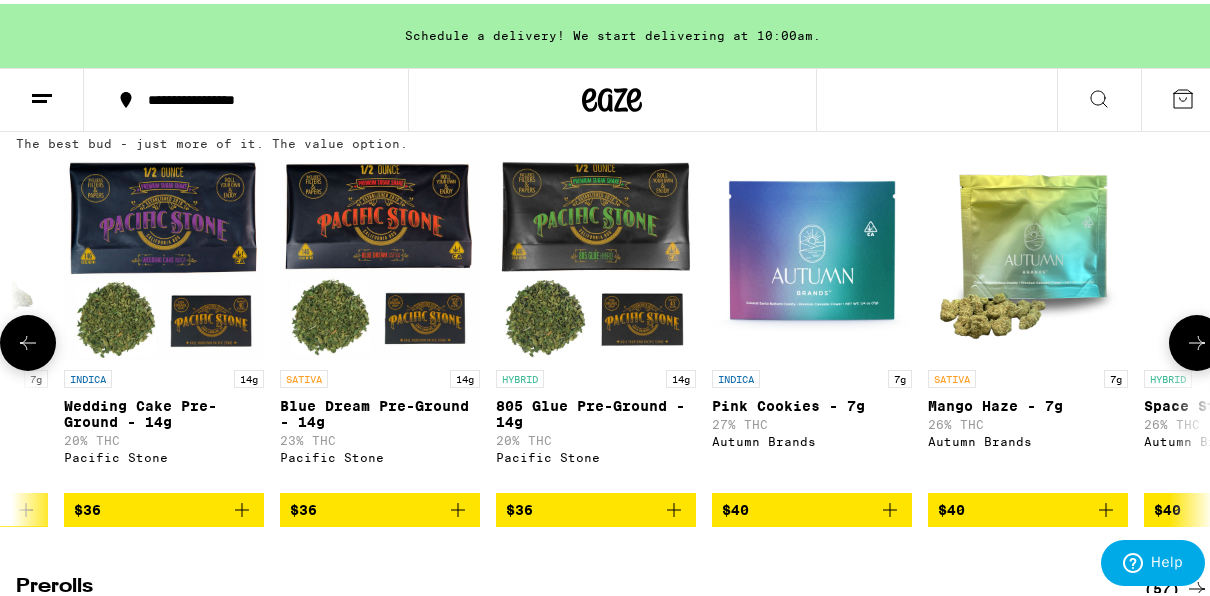 click at bounding box center (1197, 339) 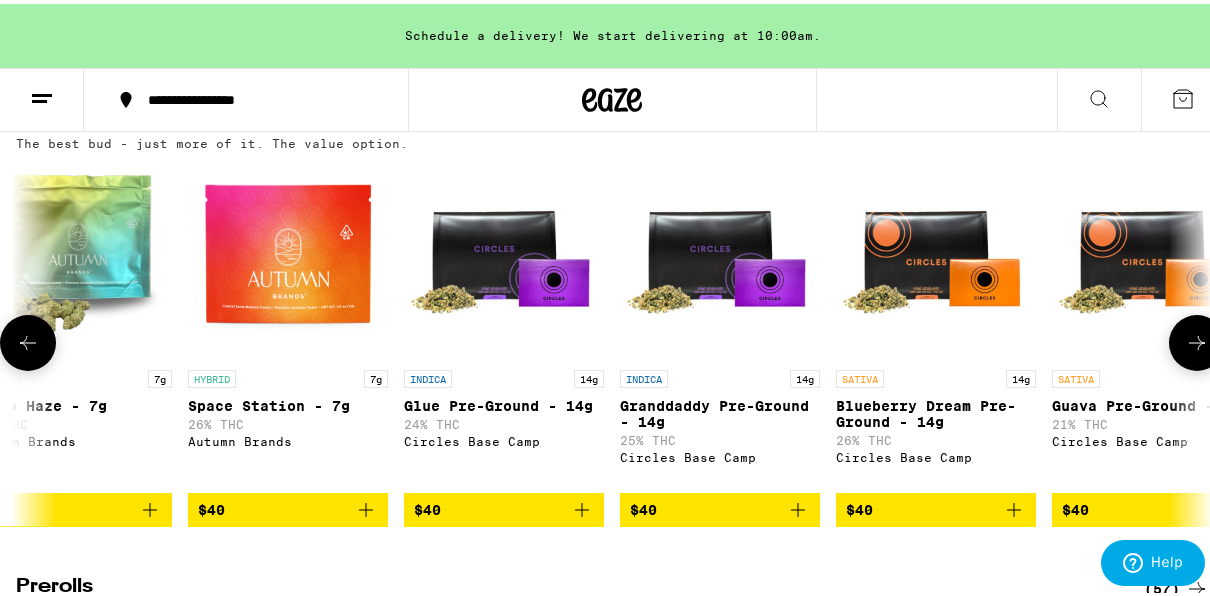scroll, scrollTop: 0, scrollLeft: 4800, axis: horizontal 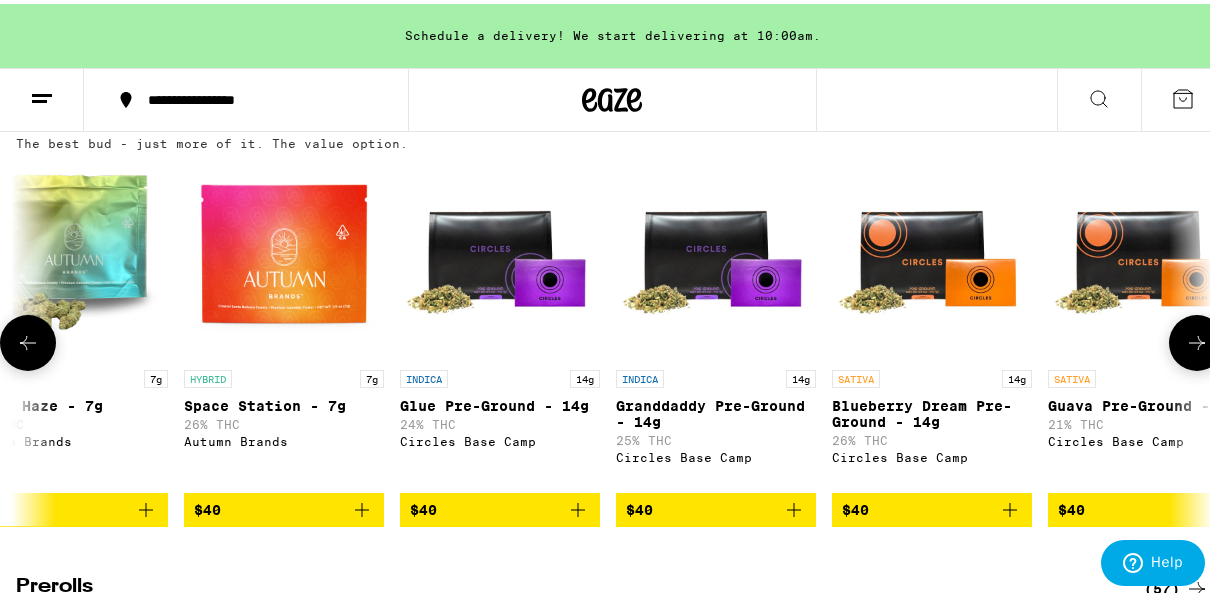 click at bounding box center [1197, 339] 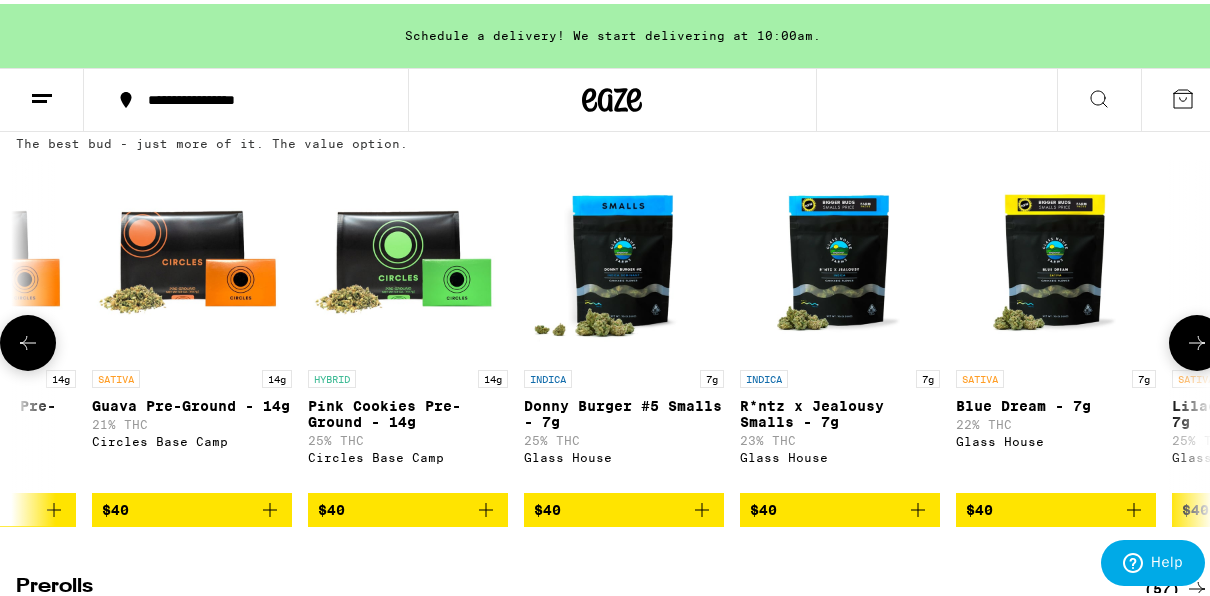 scroll, scrollTop: 0, scrollLeft: 5760, axis: horizontal 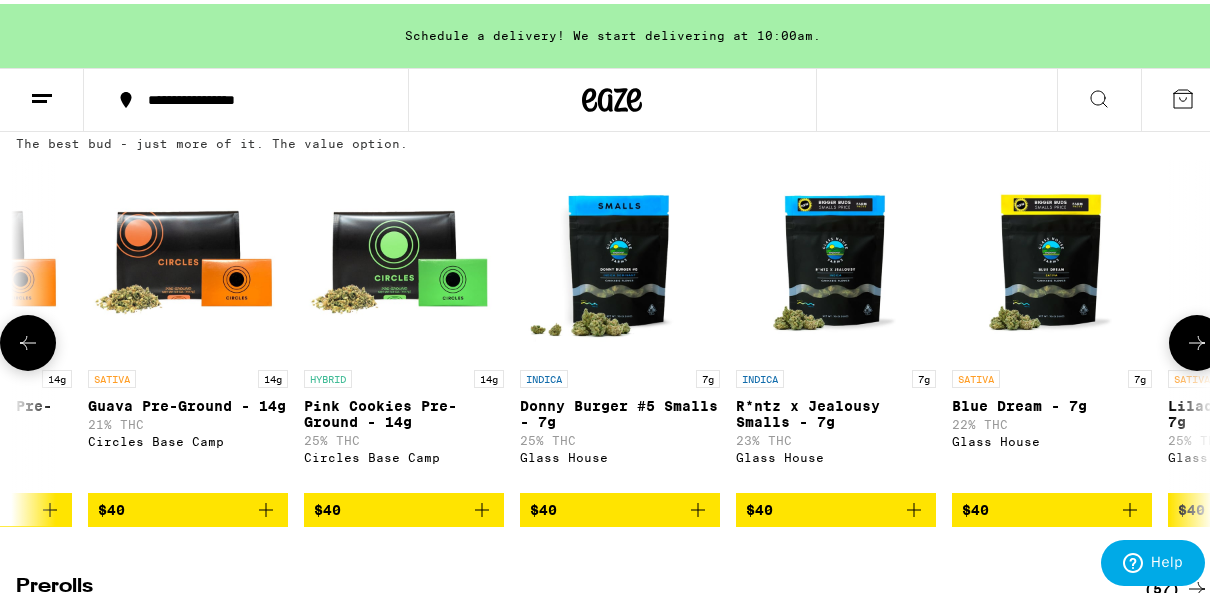 click at bounding box center [1197, 339] 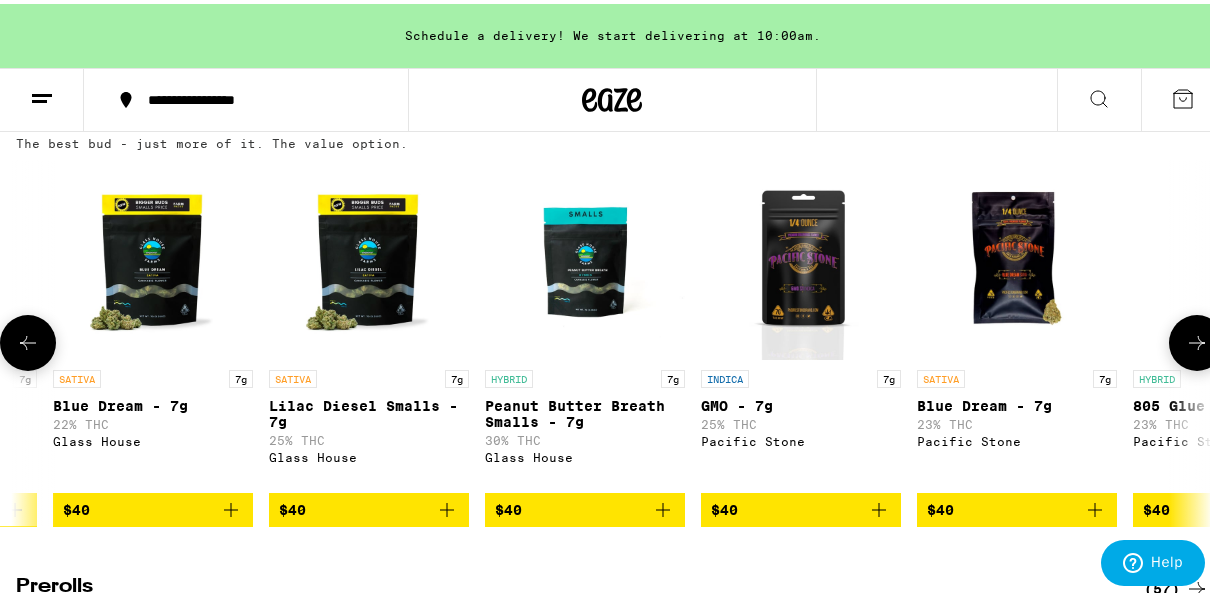 scroll, scrollTop: 0, scrollLeft: 6720, axis: horizontal 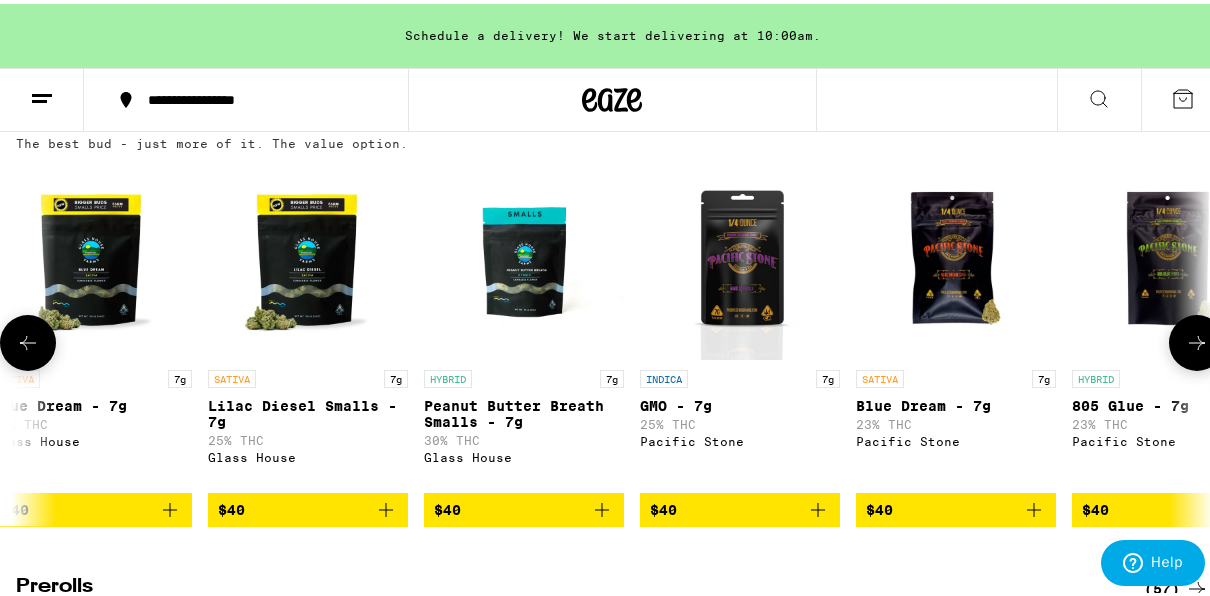 click at bounding box center (1197, 339) 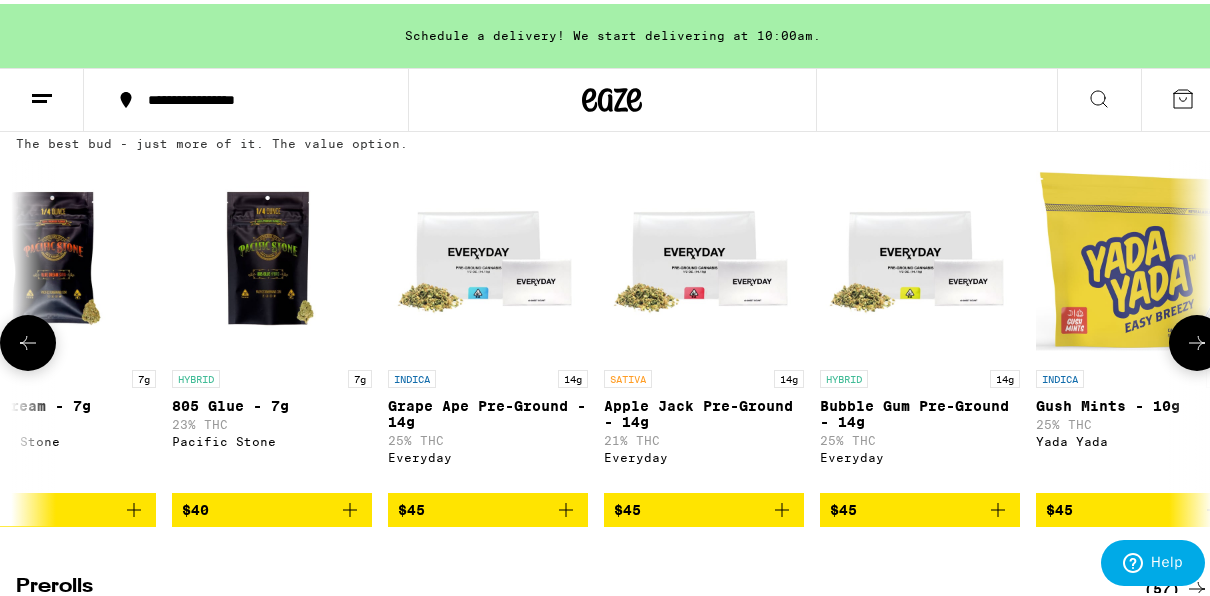 scroll, scrollTop: 0, scrollLeft: 7680, axis: horizontal 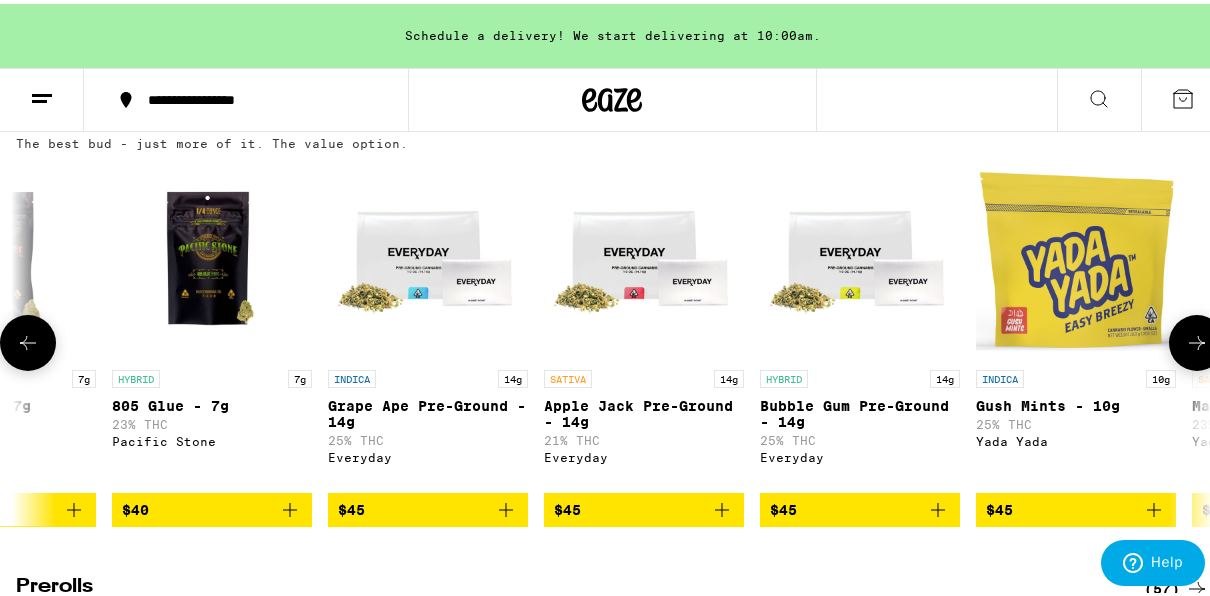 click at bounding box center (1197, 339) 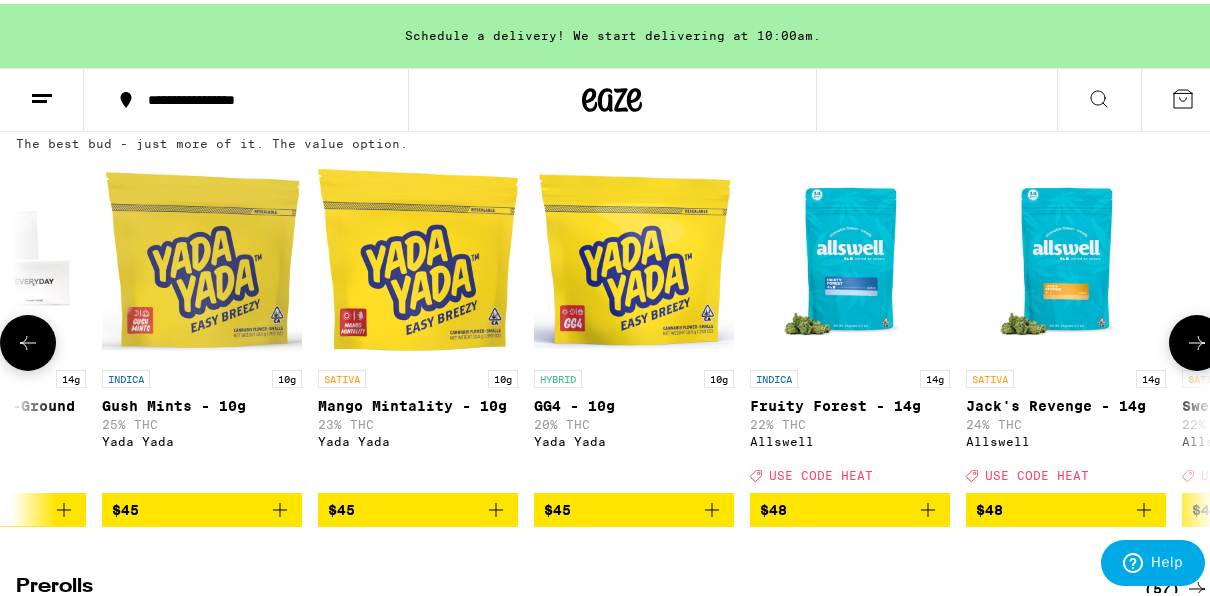 scroll, scrollTop: 0, scrollLeft: 8640, axis: horizontal 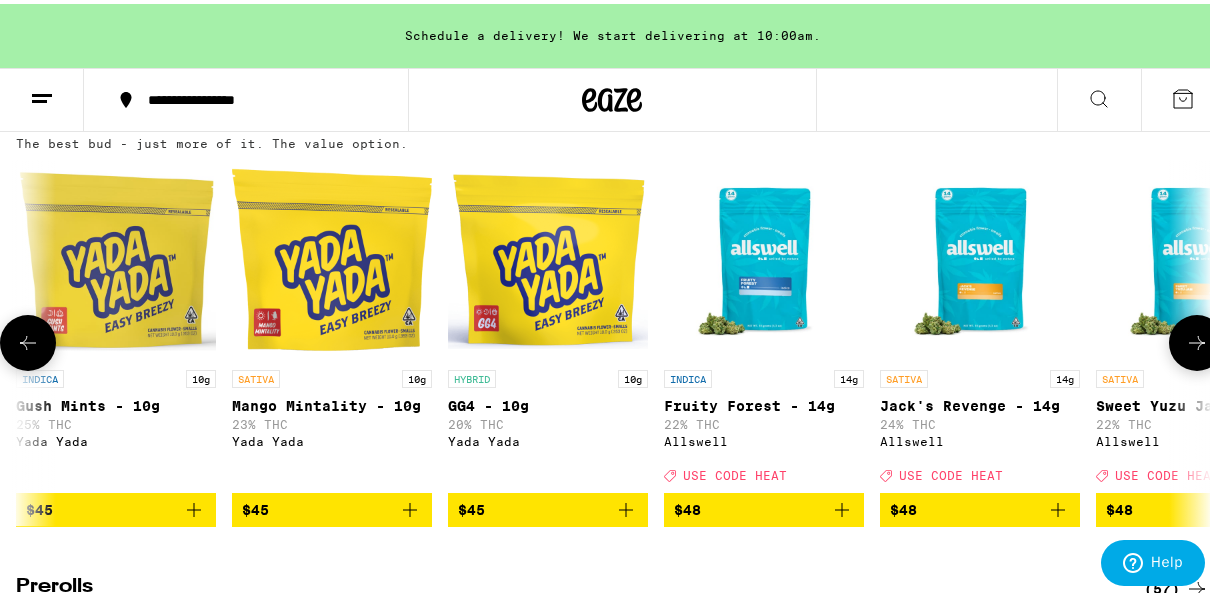 click 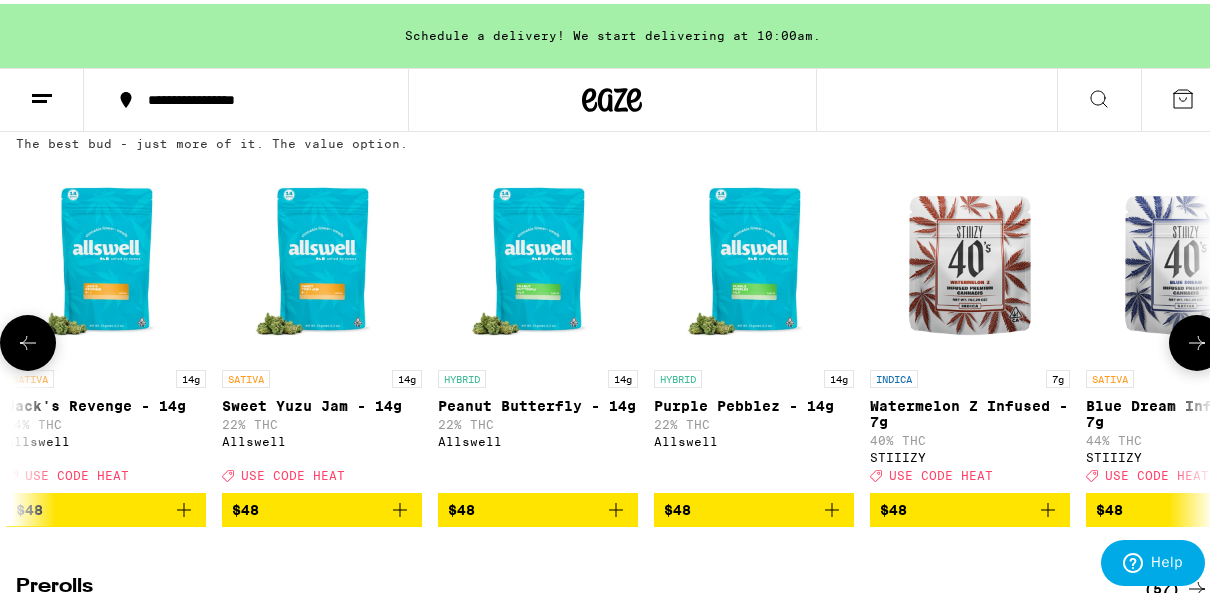 scroll, scrollTop: 0, scrollLeft: 9600, axis: horizontal 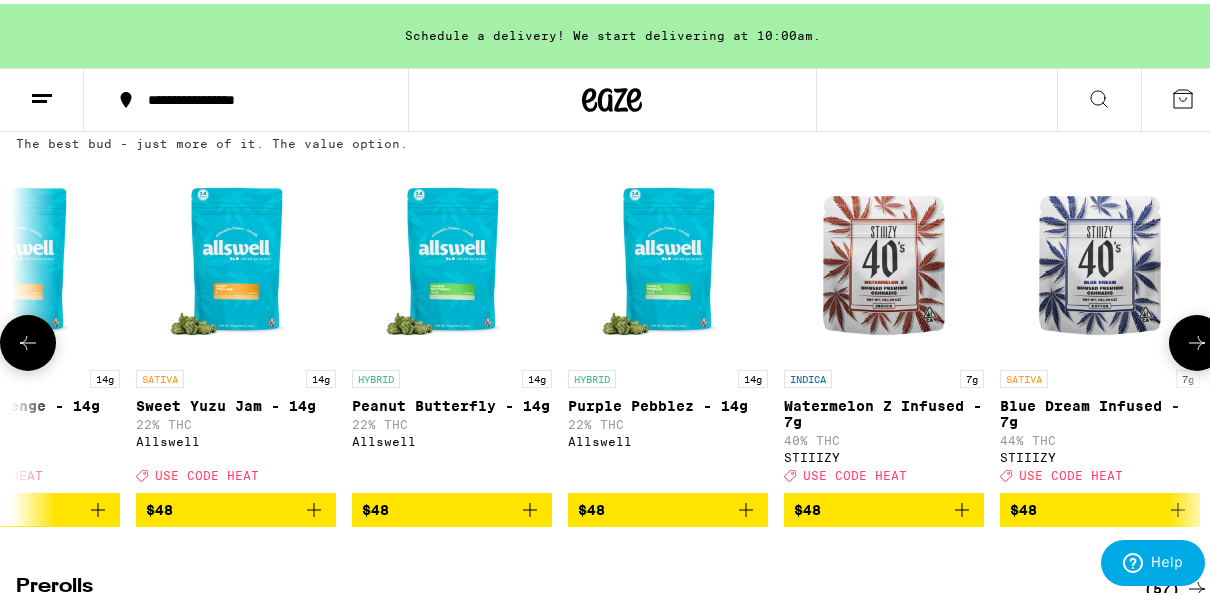 click 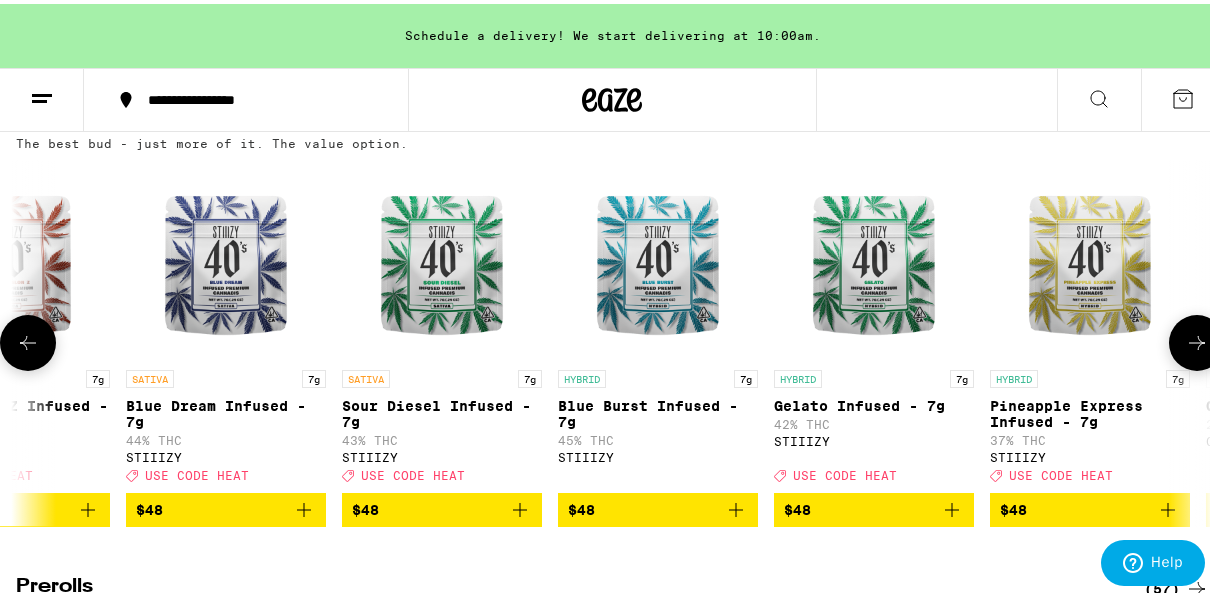 scroll, scrollTop: 0, scrollLeft: 10560, axis: horizontal 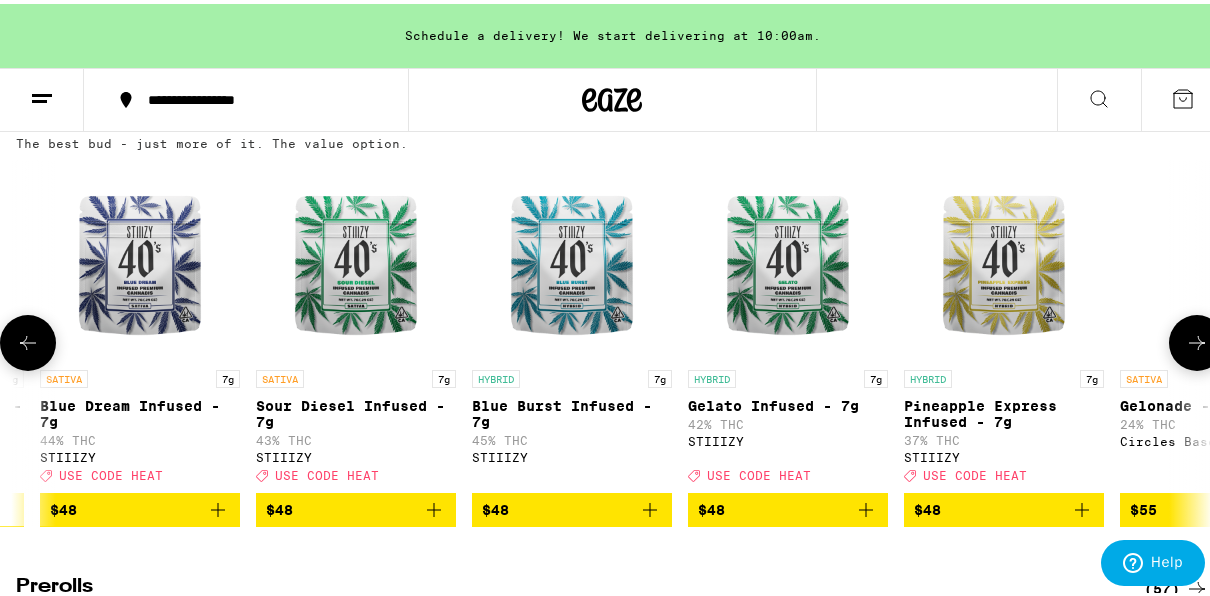 click 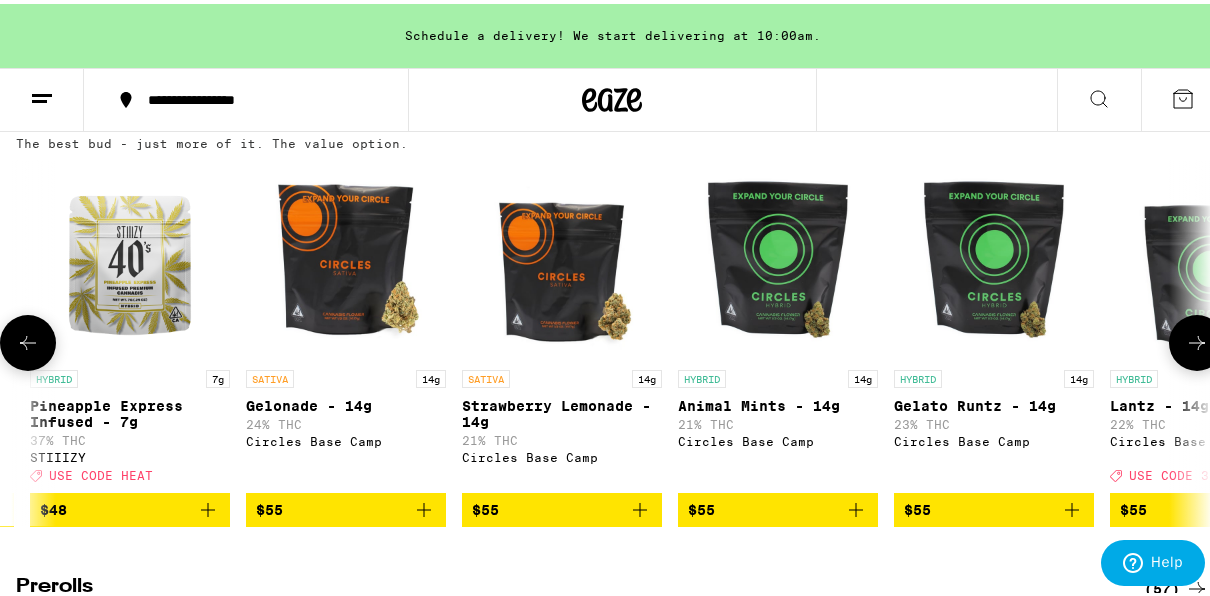 scroll, scrollTop: 0, scrollLeft: 11520, axis: horizontal 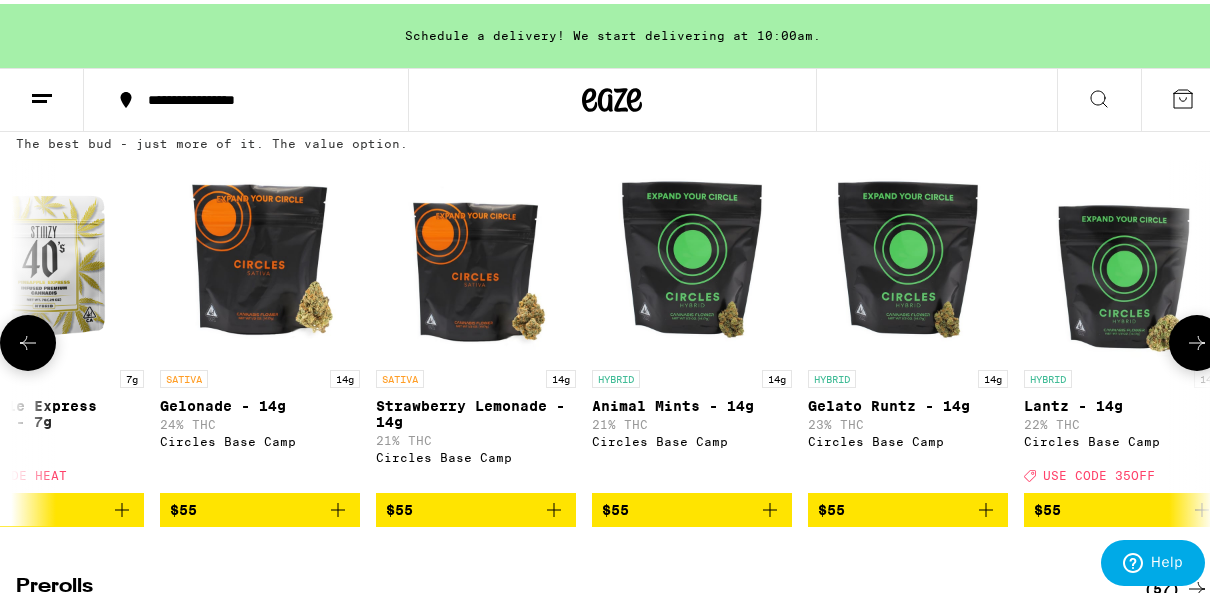 click 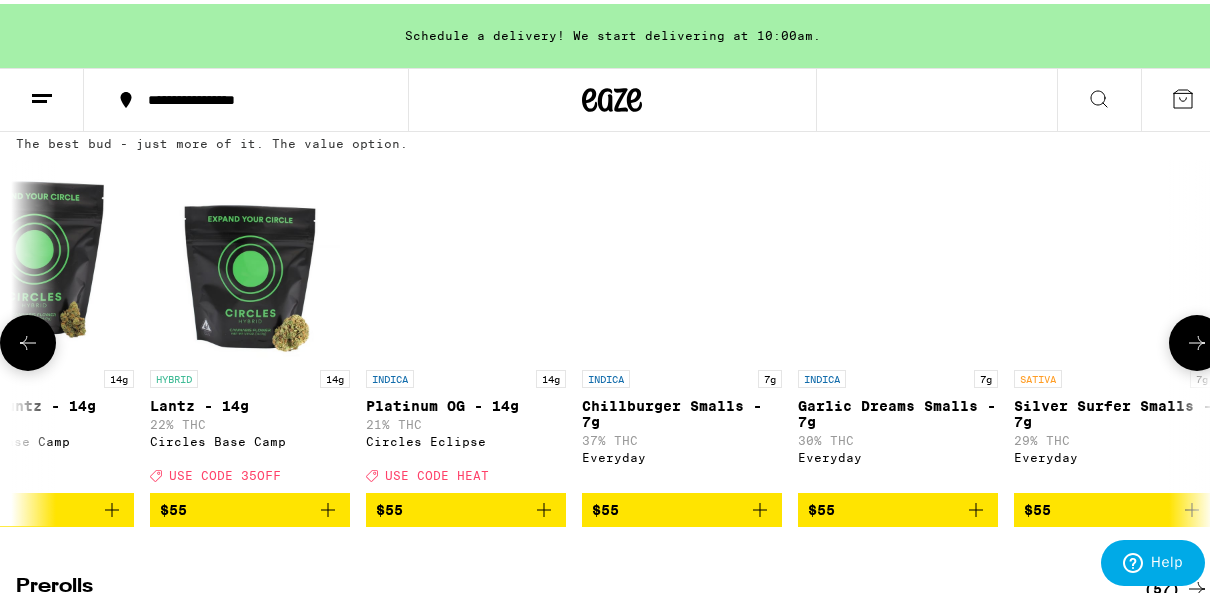 scroll, scrollTop: 0, scrollLeft: 12480, axis: horizontal 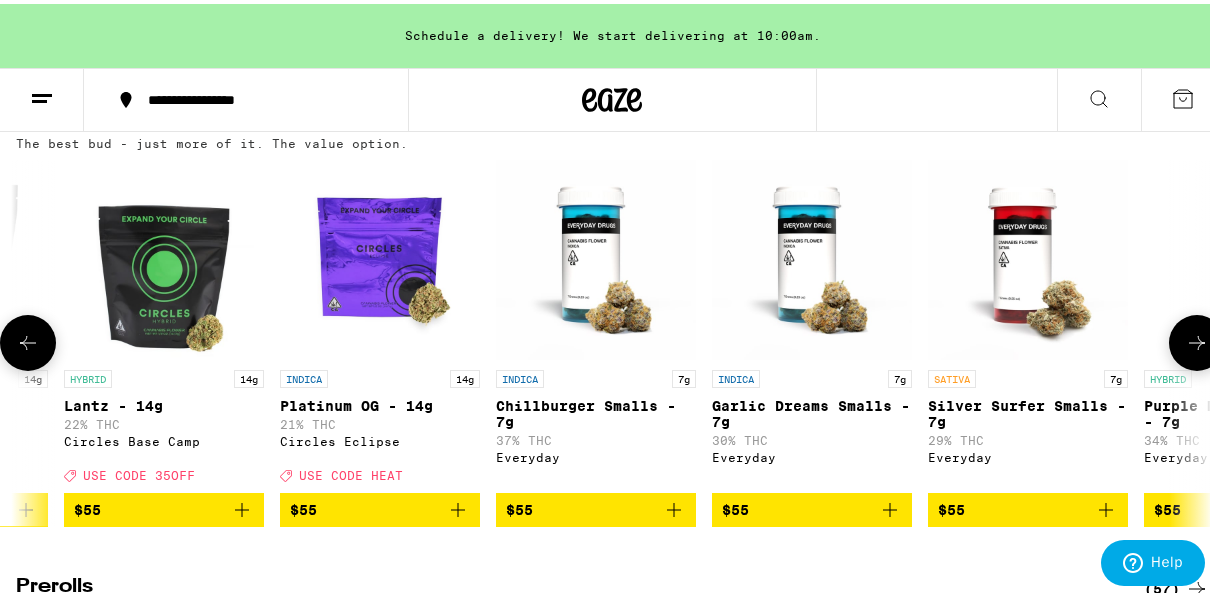 click 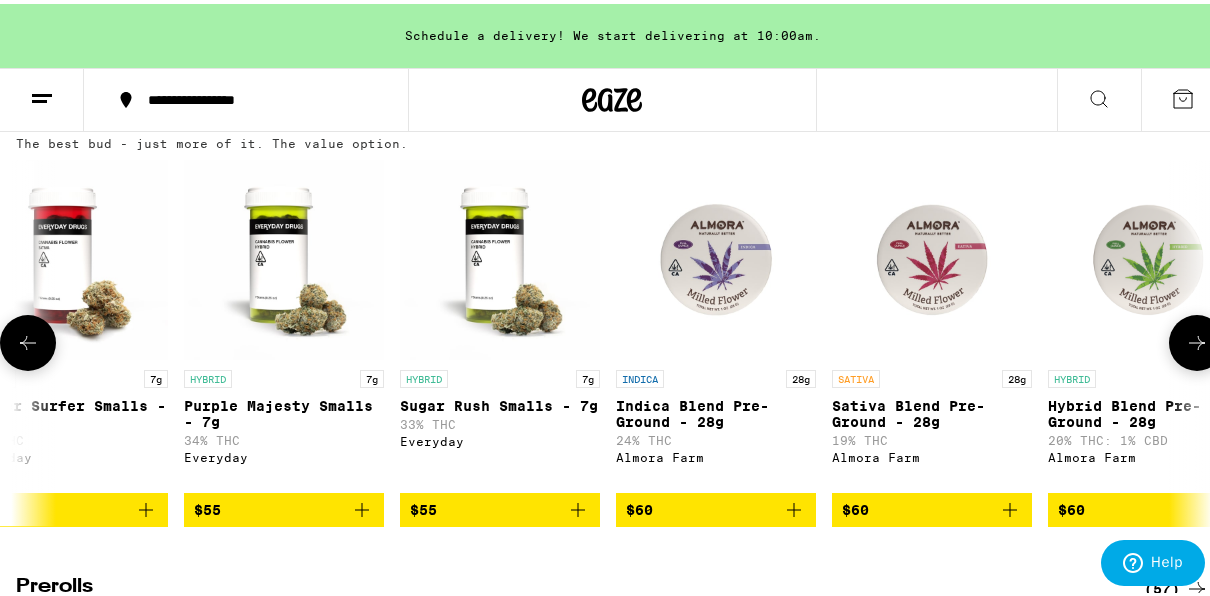 click 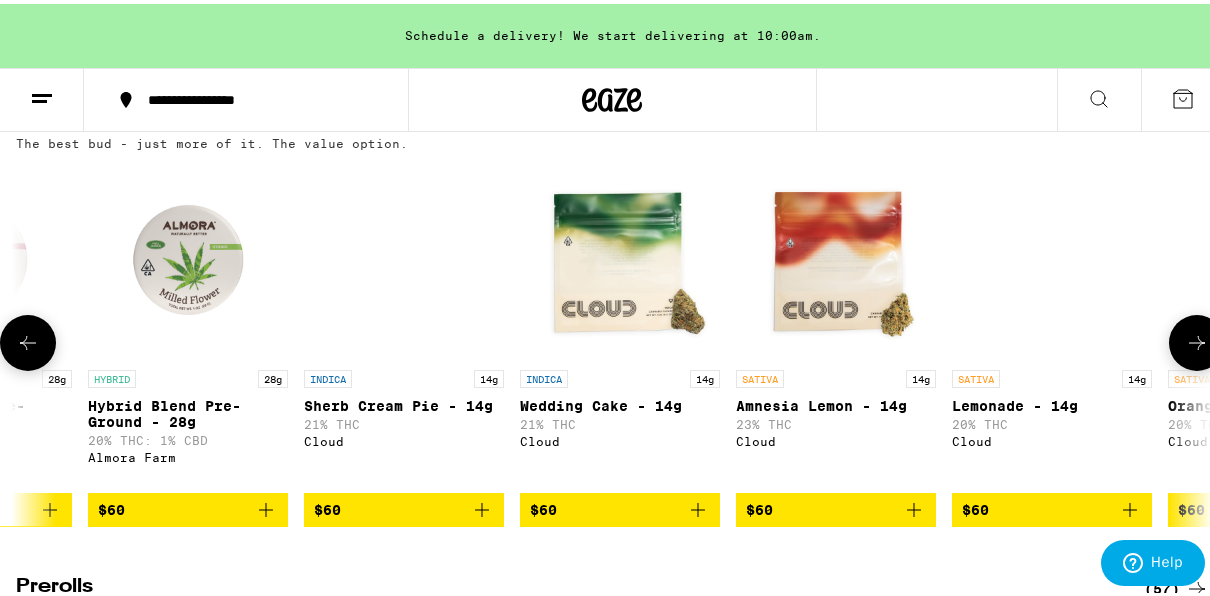 click 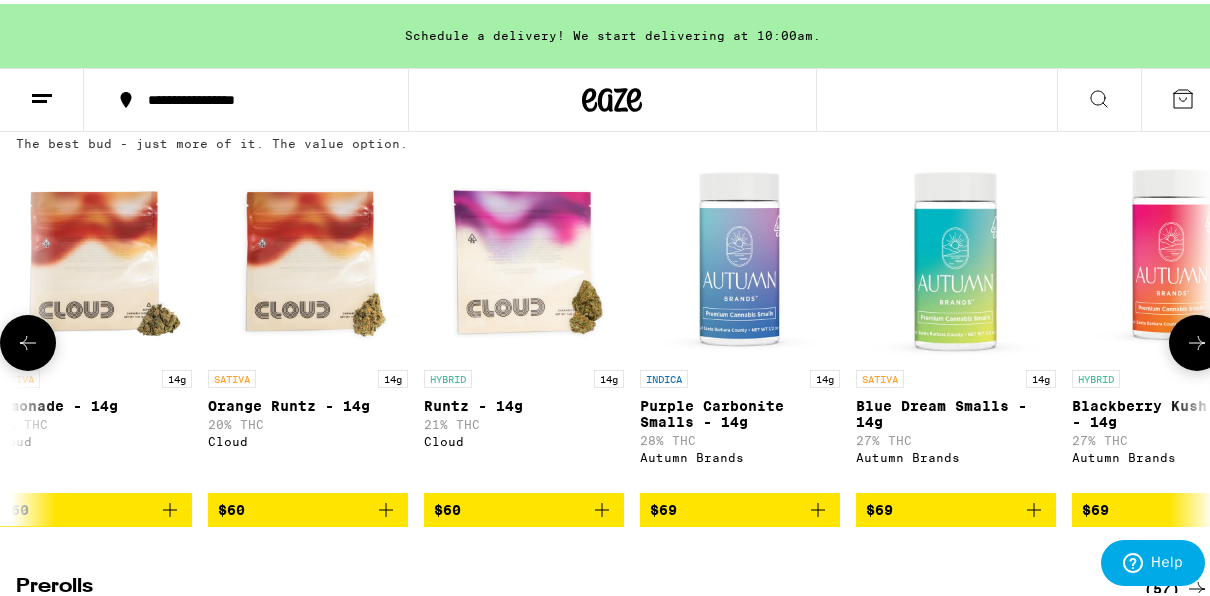 click 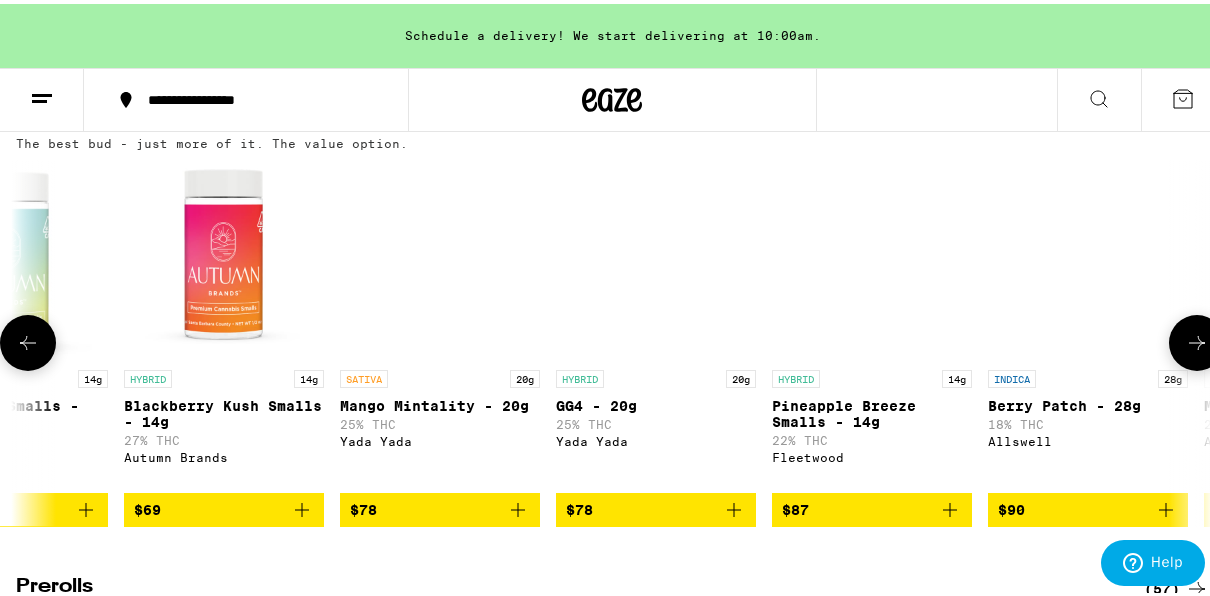 scroll, scrollTop: 0, scrollLeft: 16320, axis: horizontal 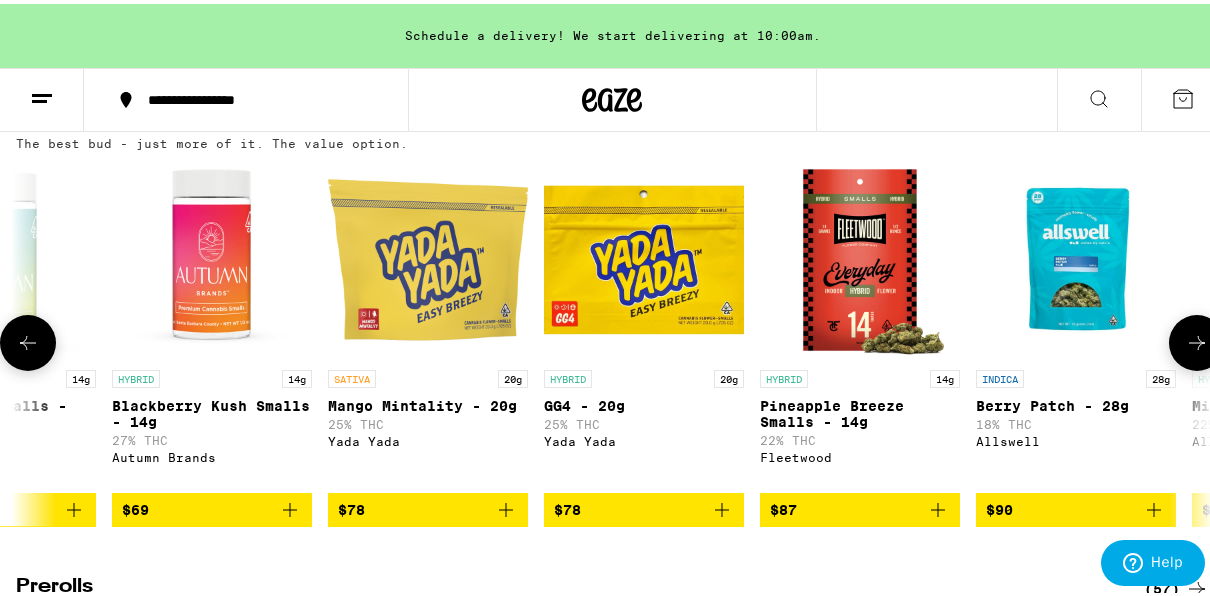 click 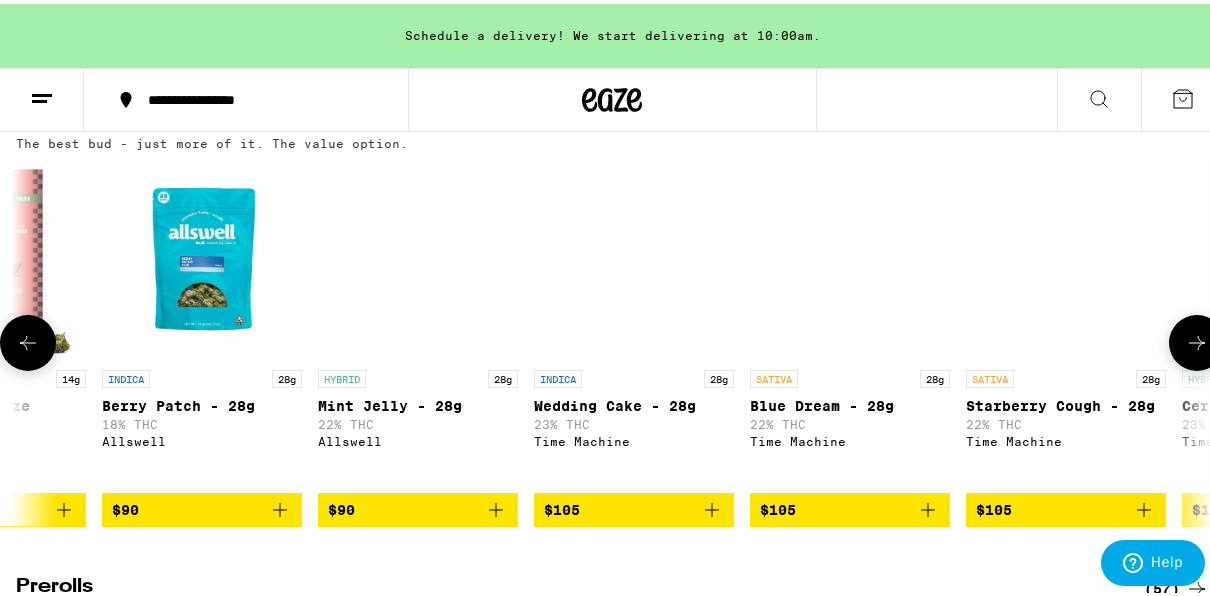 scroll, scrollTop: 0, scrollLeft: 17280, axis: horizontal 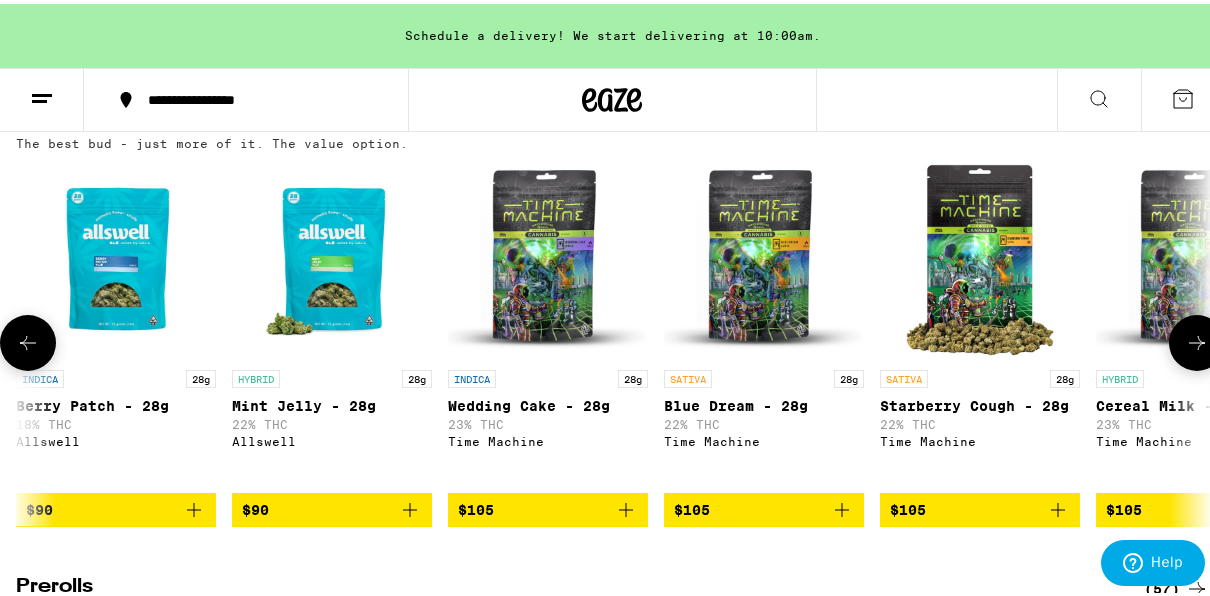 click 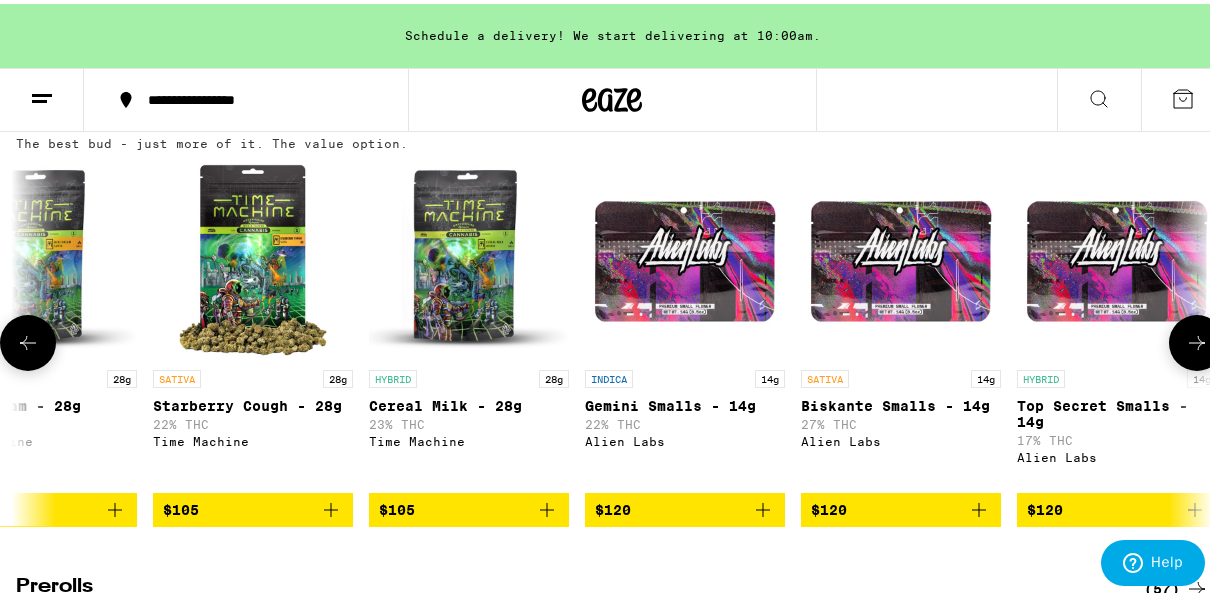 click 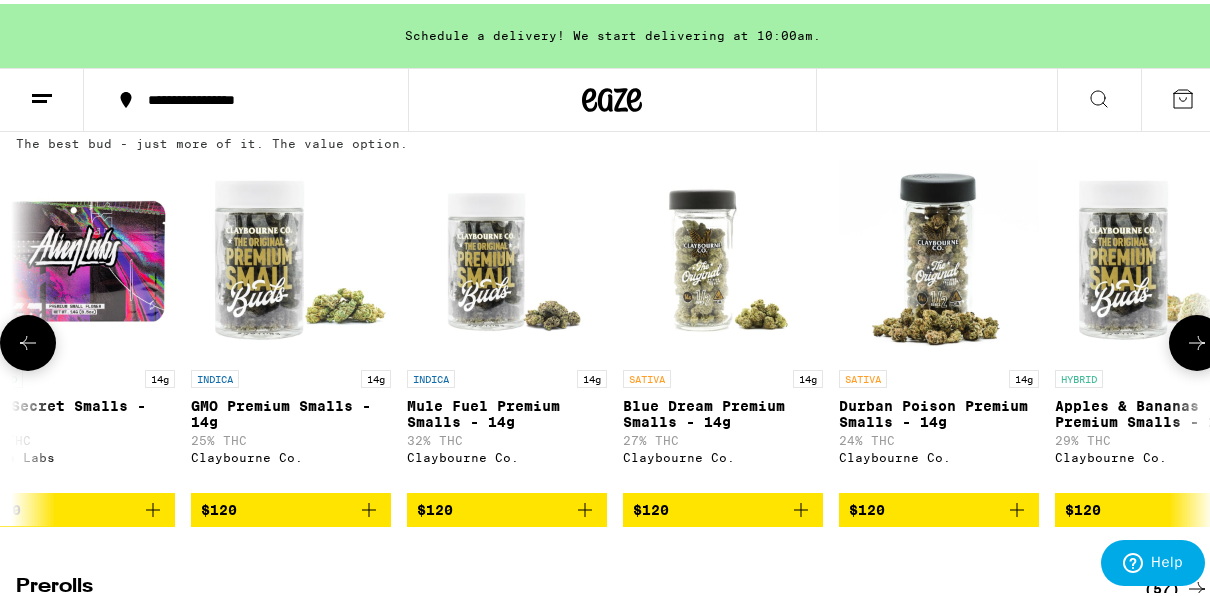 click 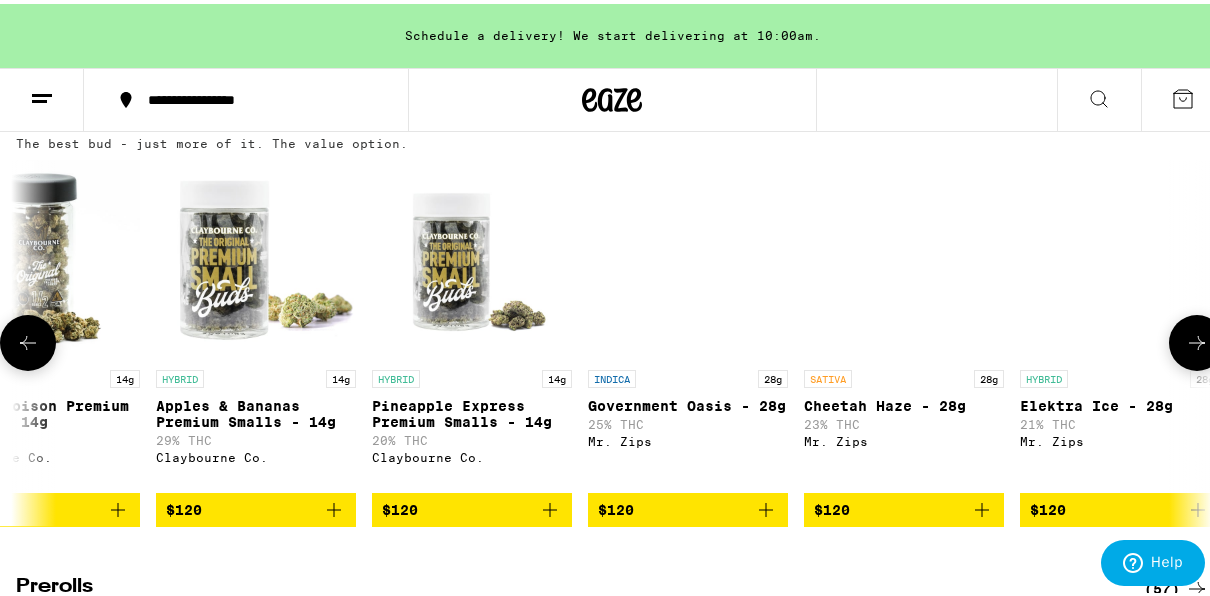 scroll, scrollTop: 0, scrollLeft: 20009, axis: horizontal 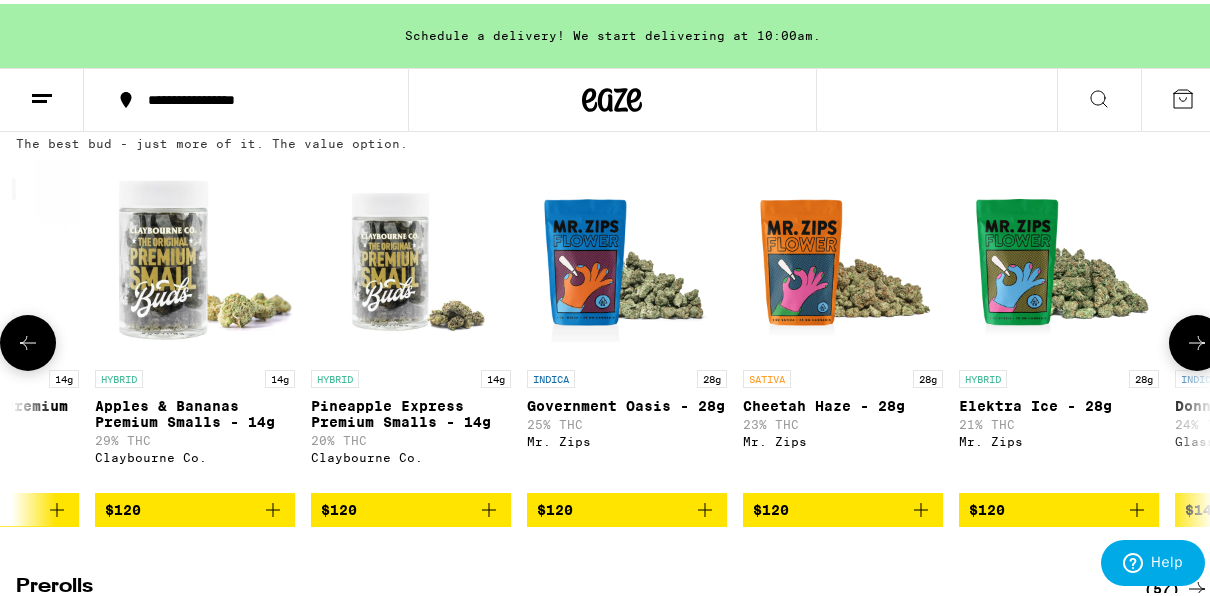 click 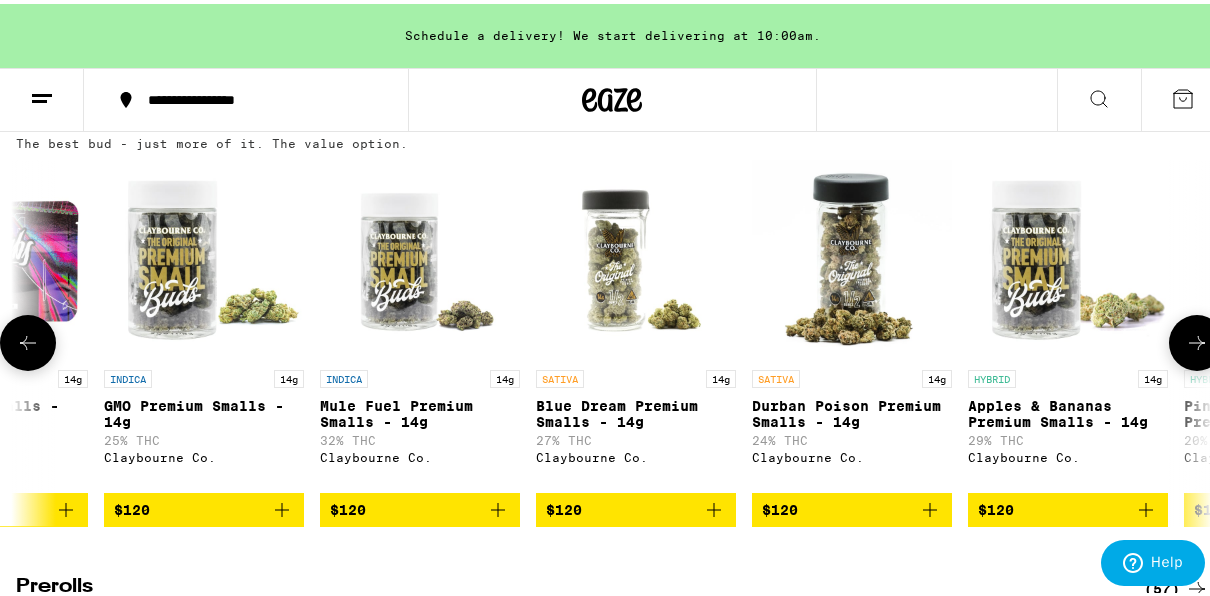 scroll, scrollTop: 0, scrollLeft: 19049, axis: horizontal 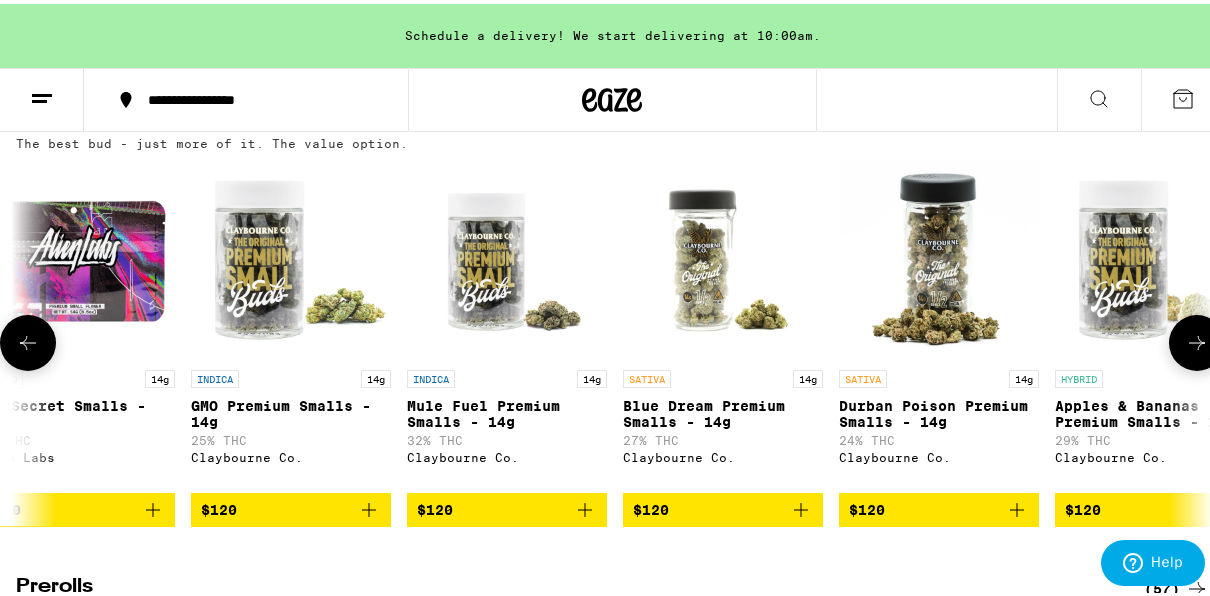 click 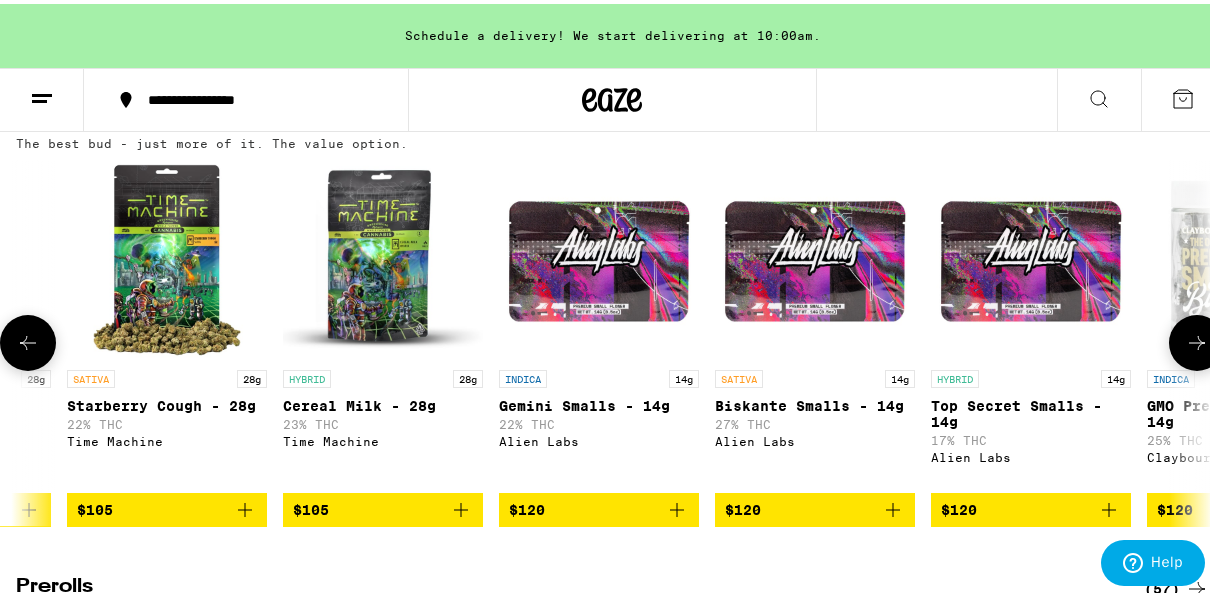 scroll, scrollTop: 0, scrollLeft: 18089, axis: horizontal 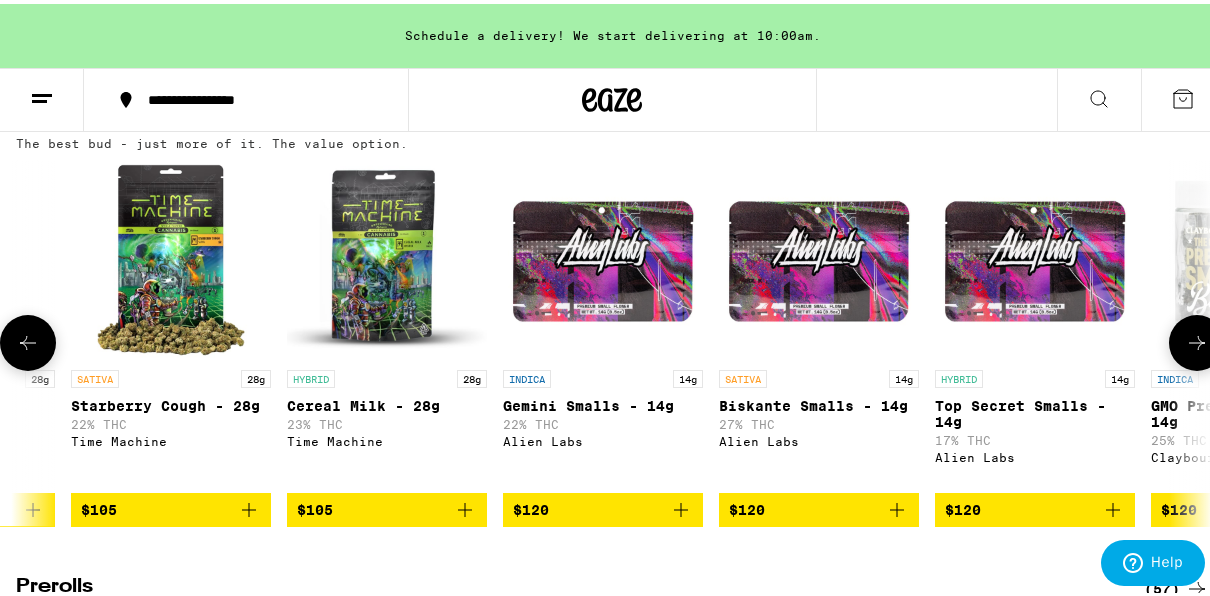 click 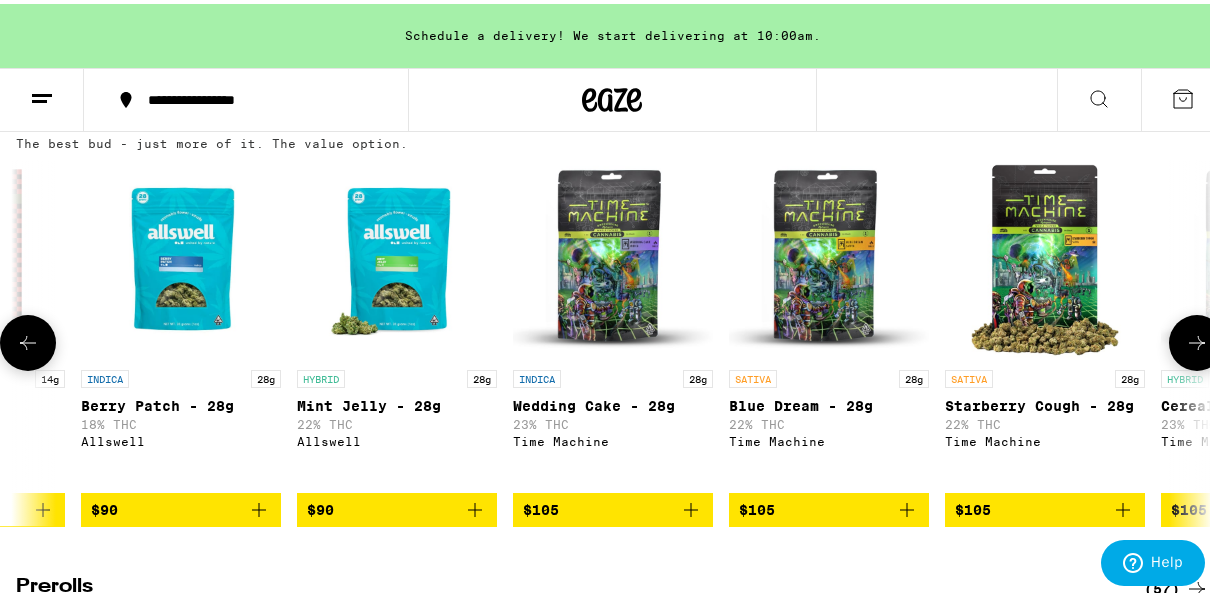 scroll, scrollTop: 0, scrollLeft: 17129, axis: horizontal 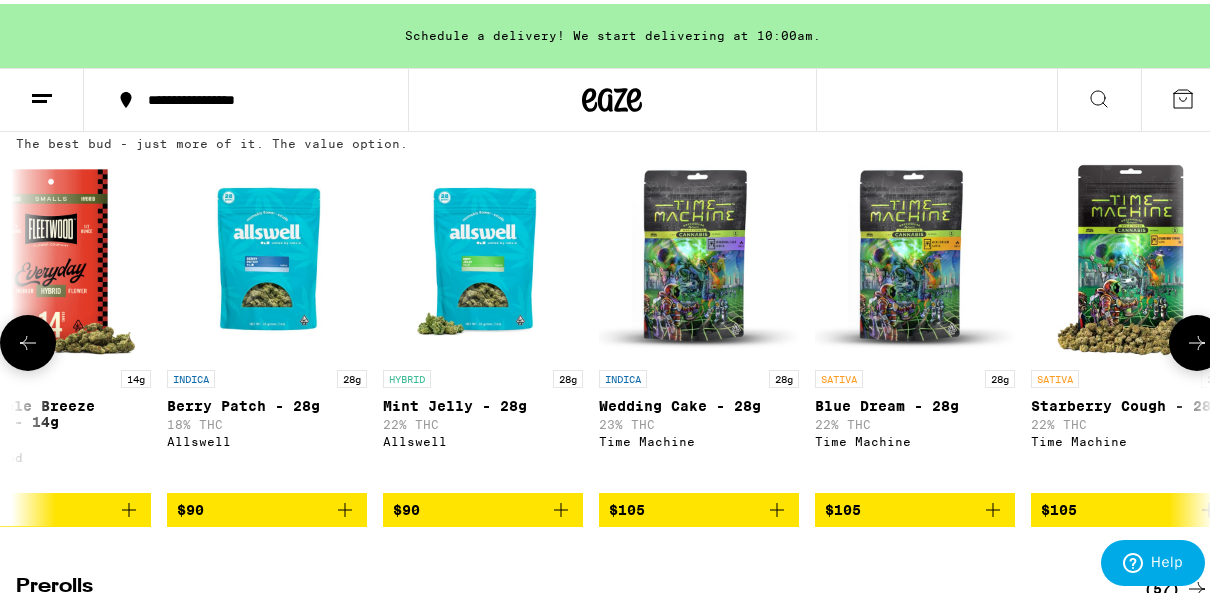 click 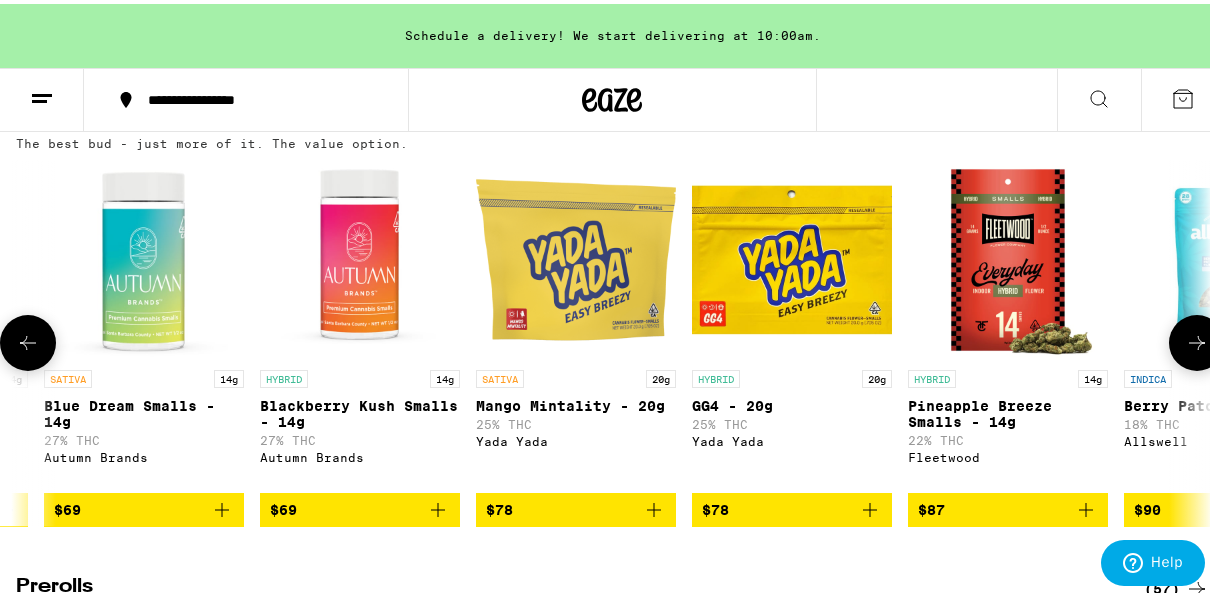 scroll, scrollTop: 0, scrollLeft: 16169, axis: horizontal 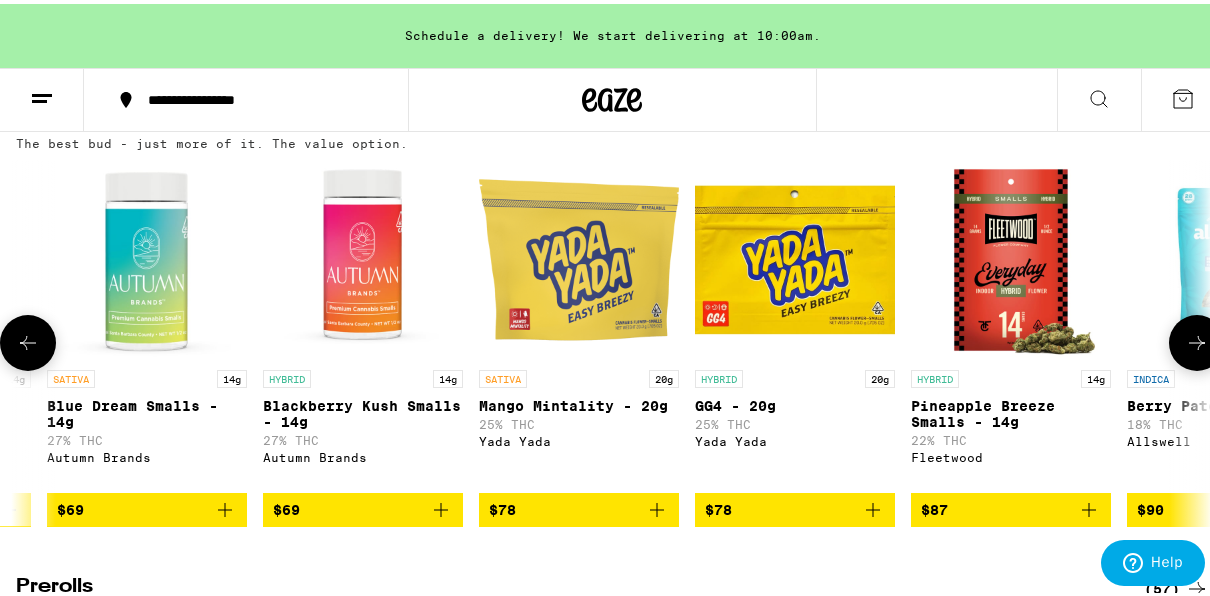 click 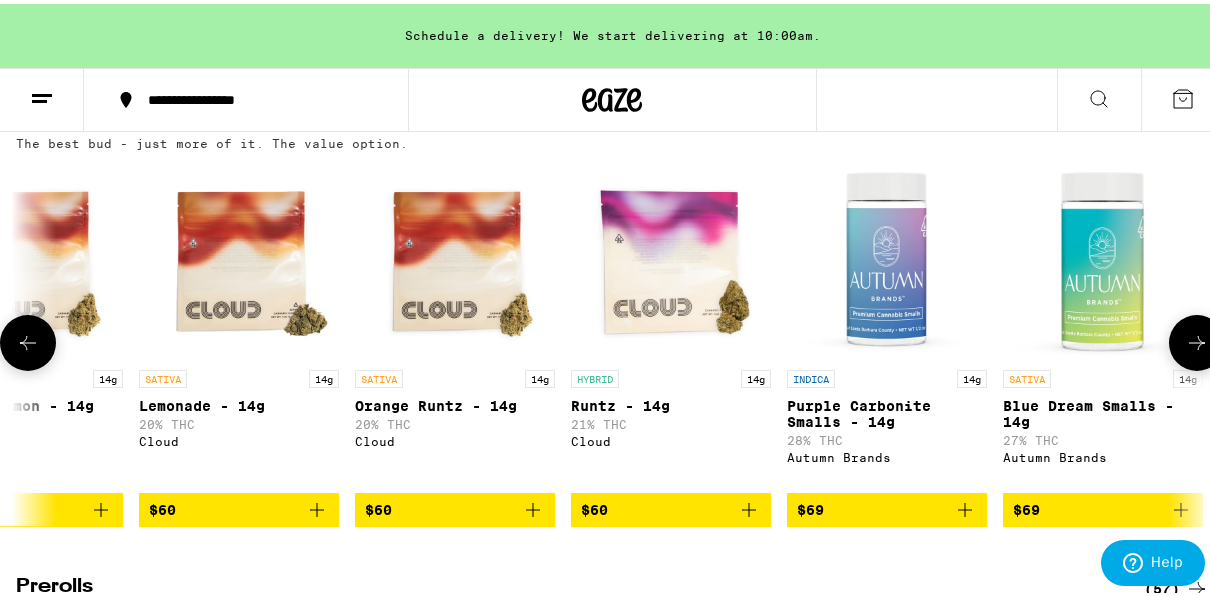 scroll, scrollTop: 0, scrollLeft: 15209, axis: horizontal 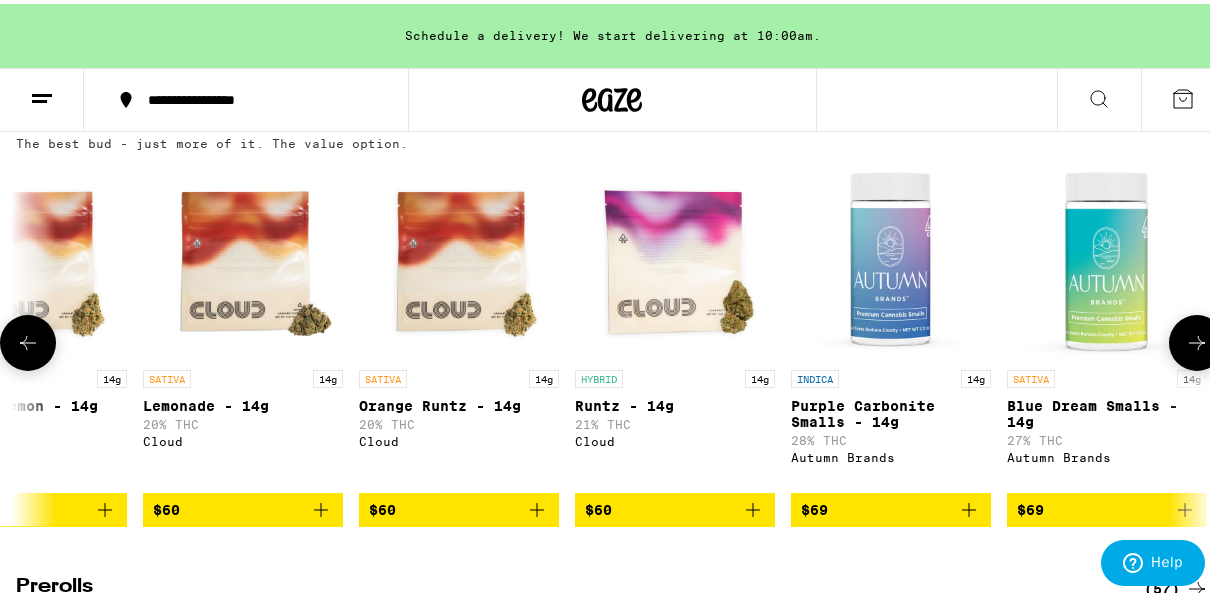 click 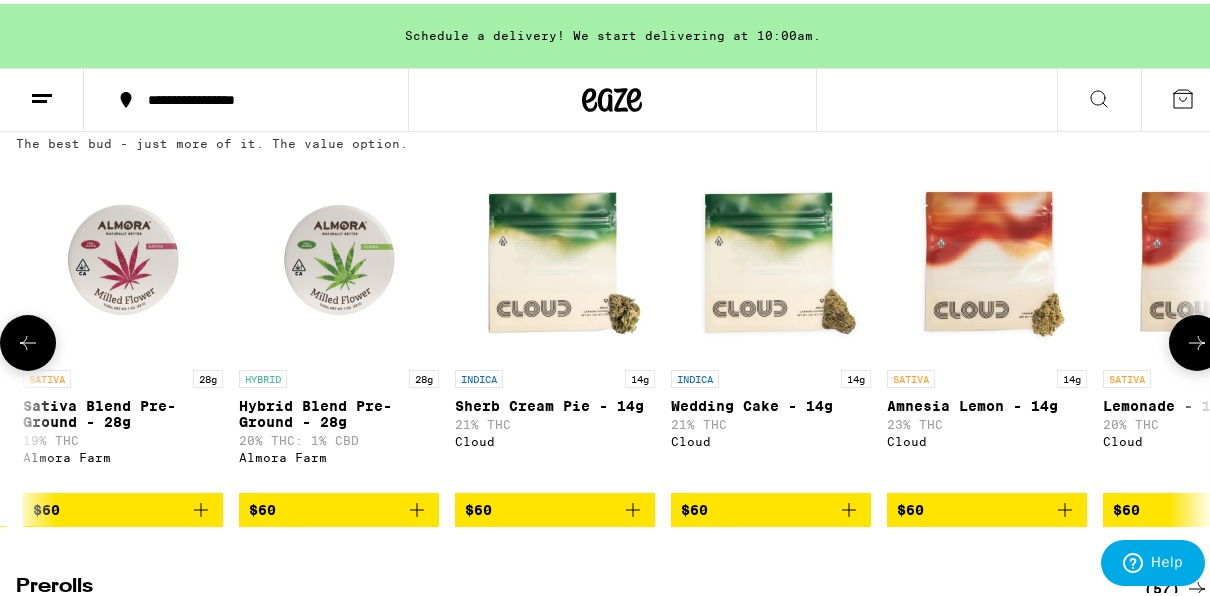 click 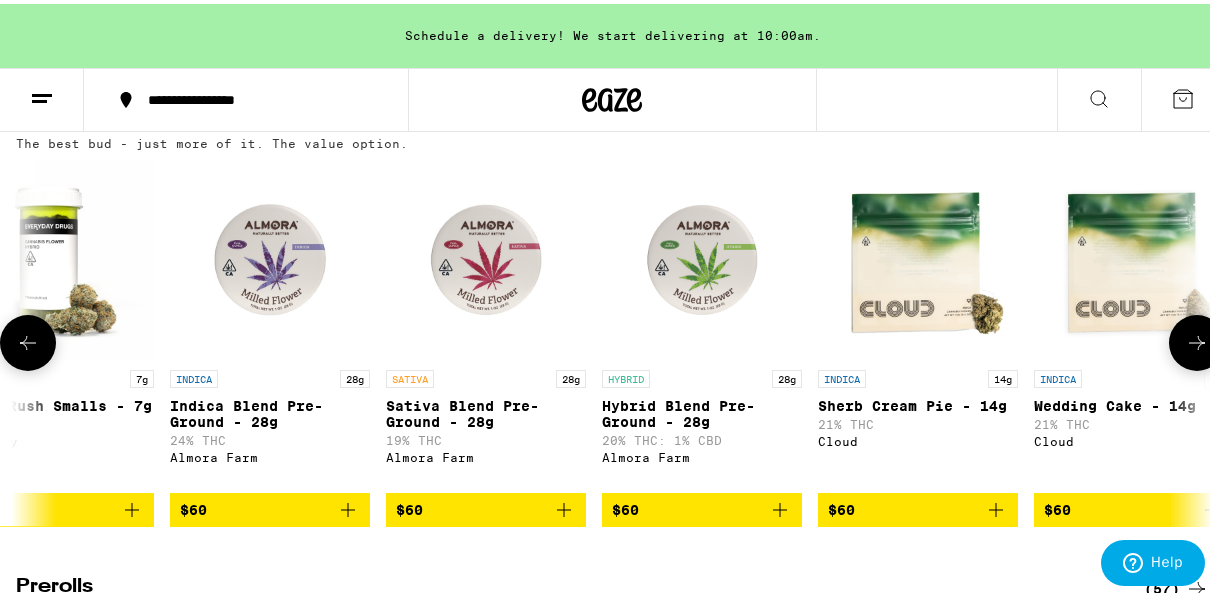 click 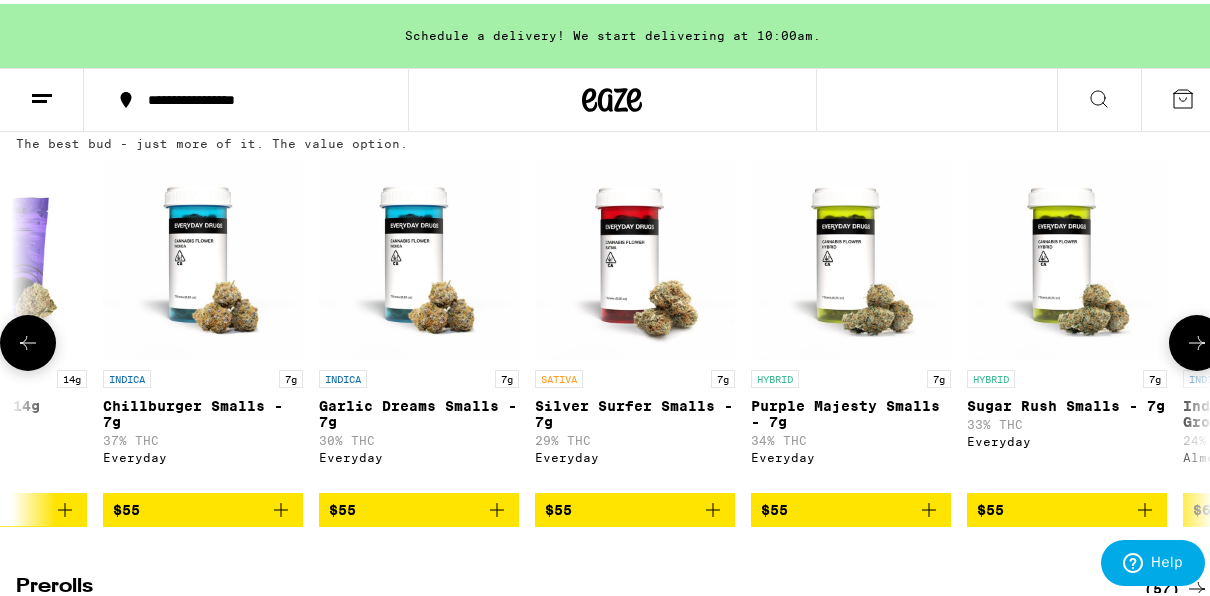 click 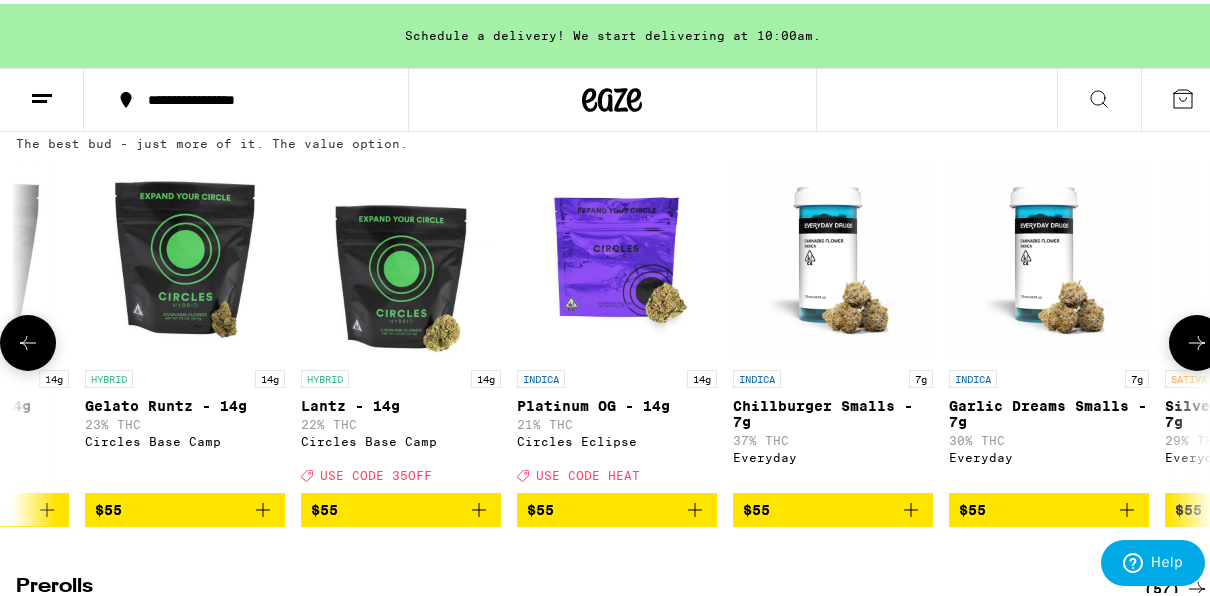 click 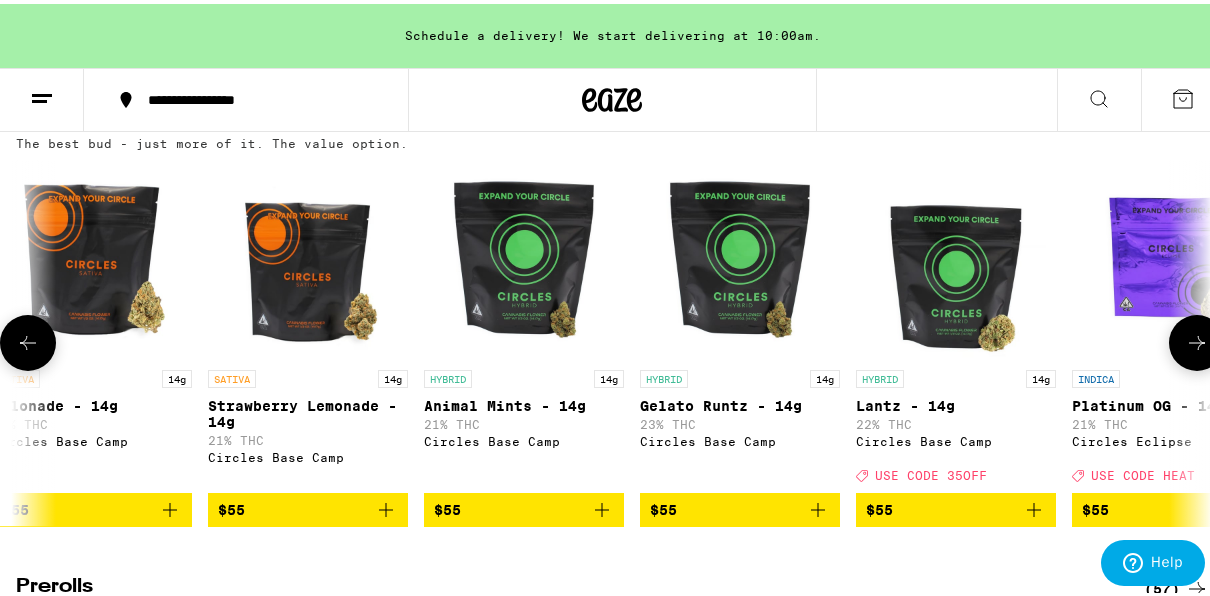 click 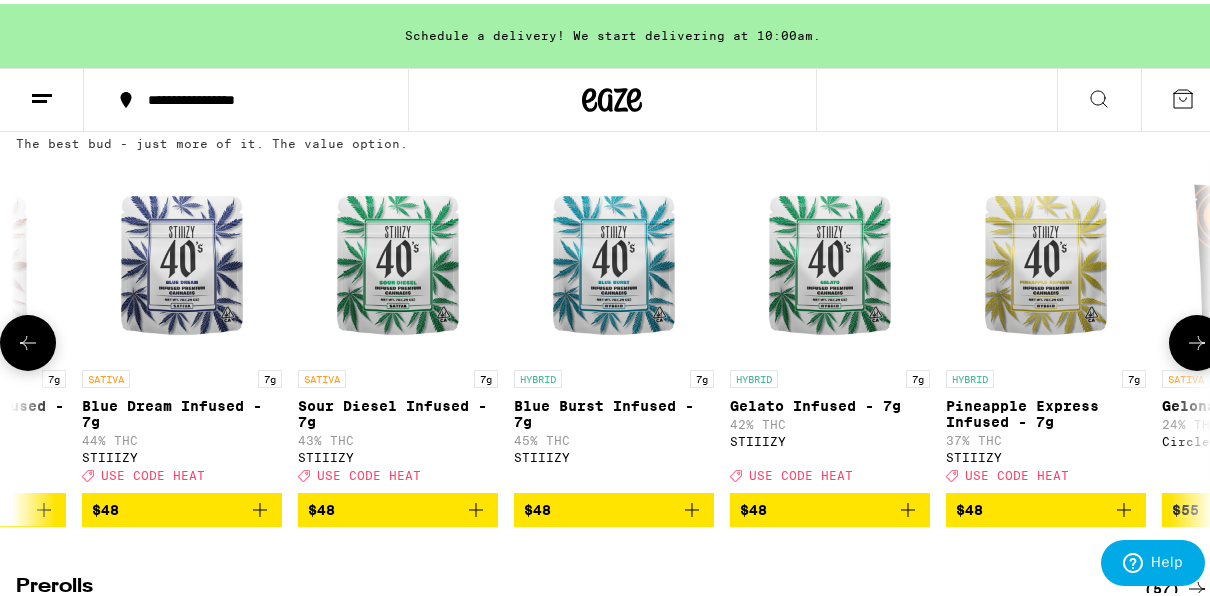 click 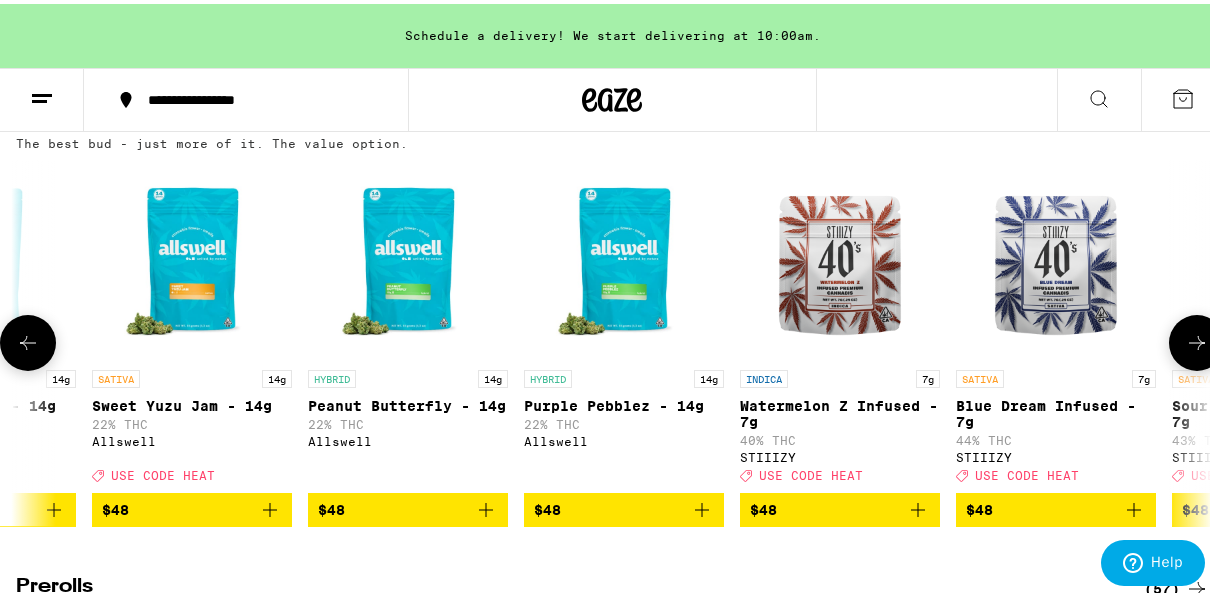 click 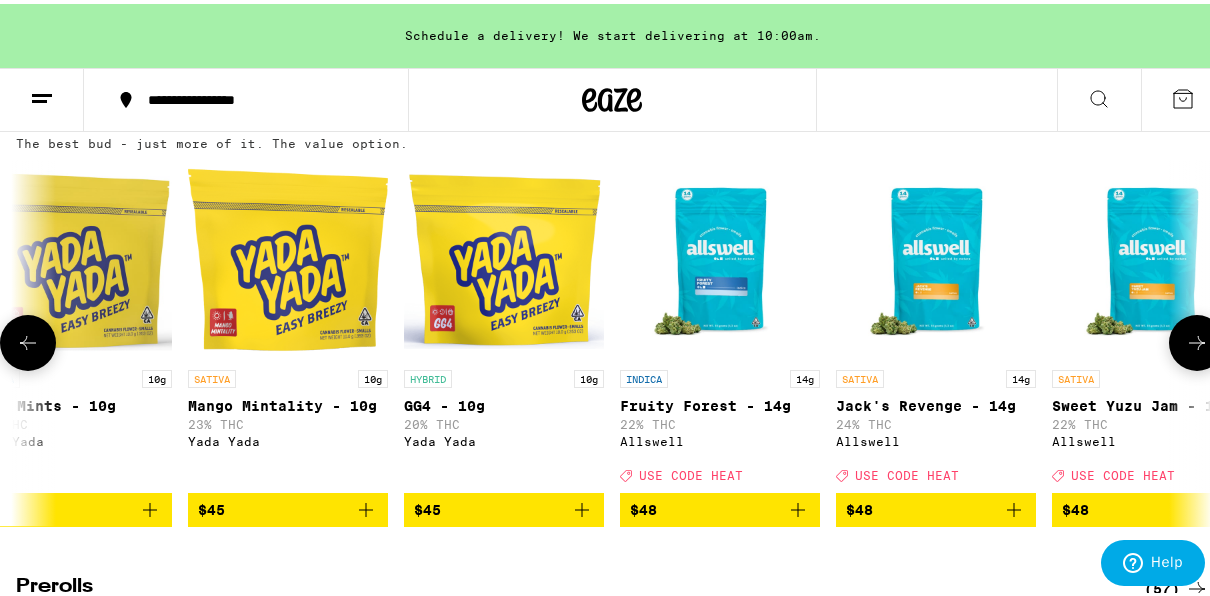 click 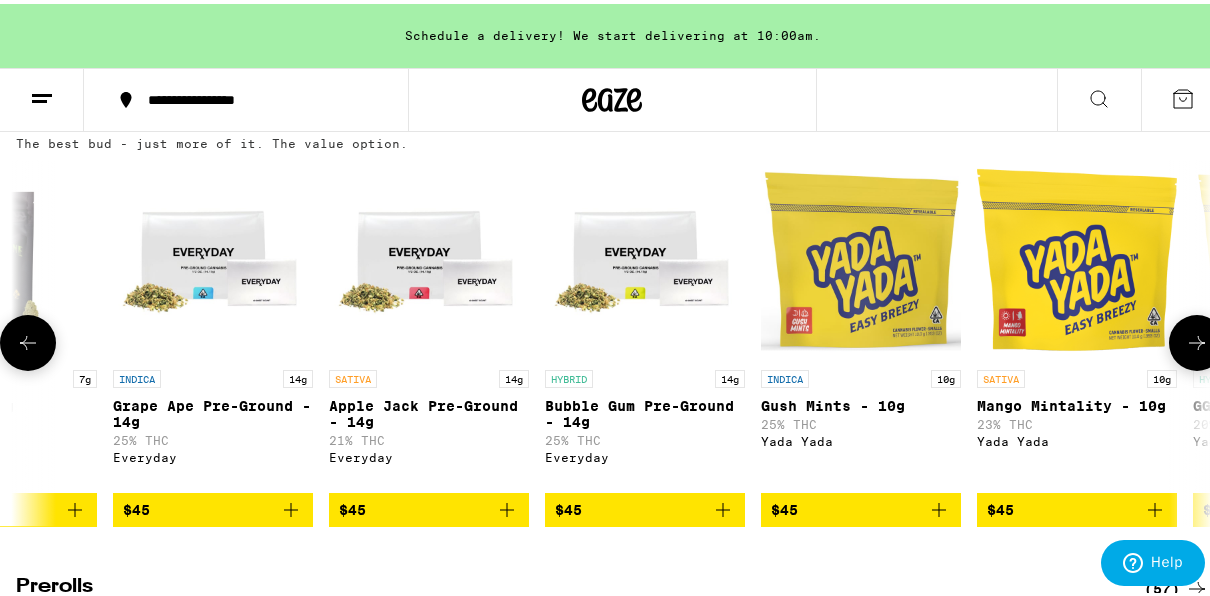 click 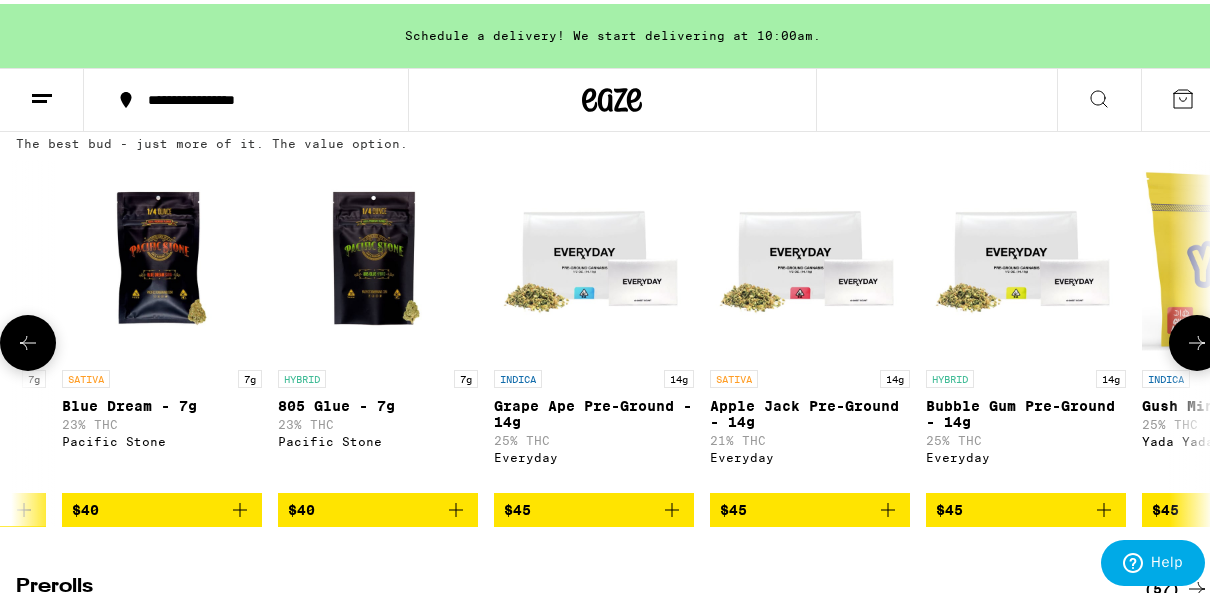 click 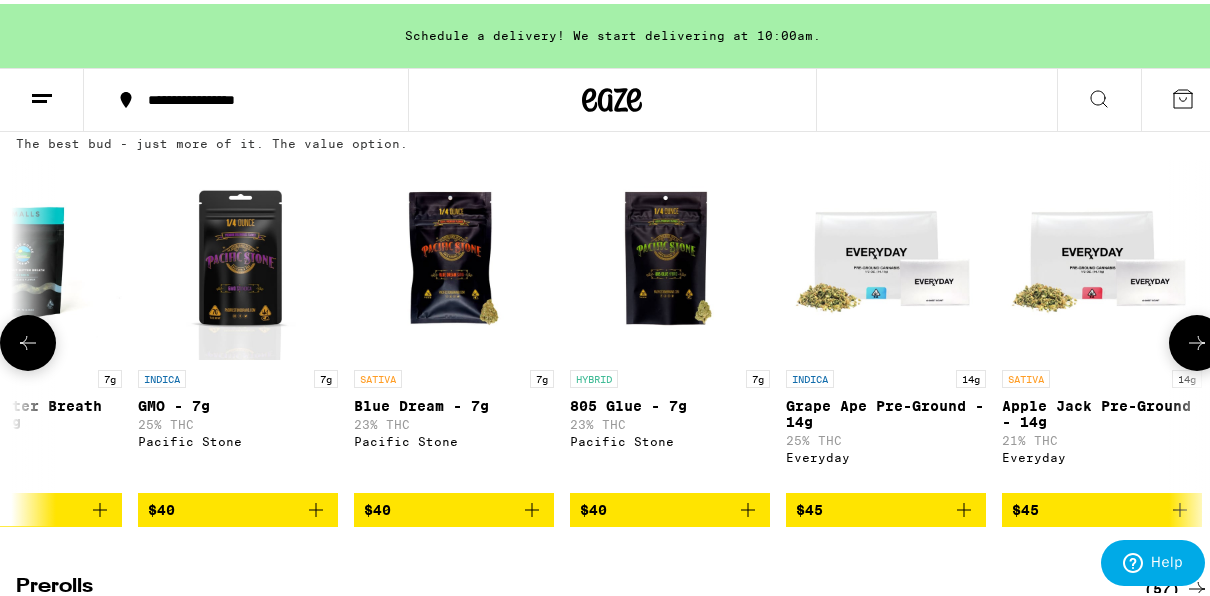 click 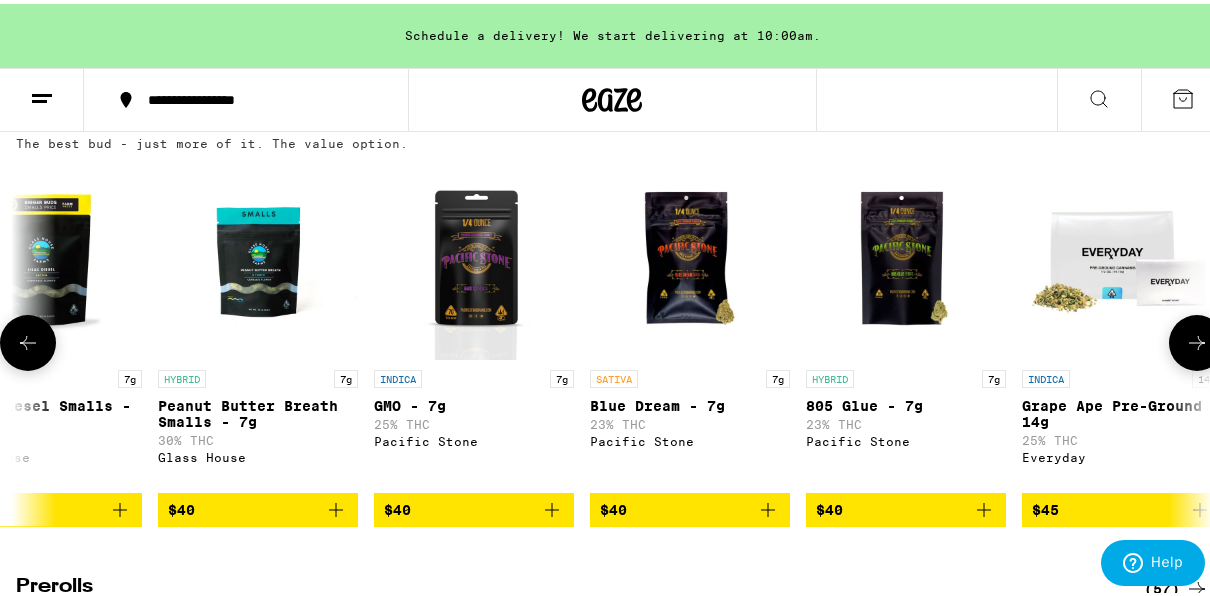 click 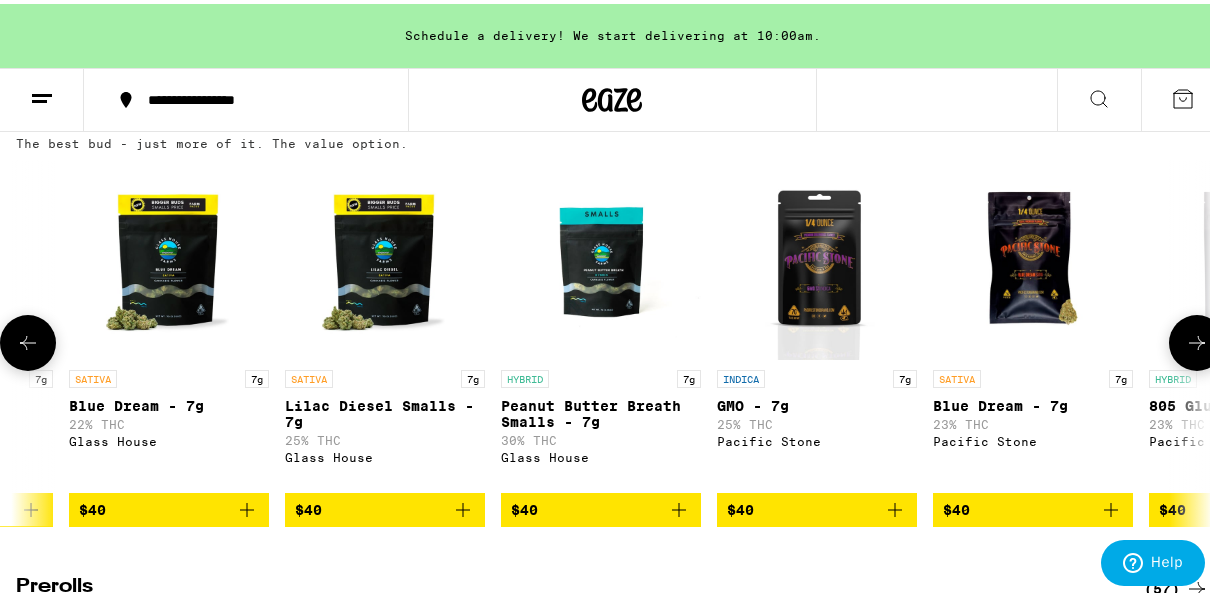 click 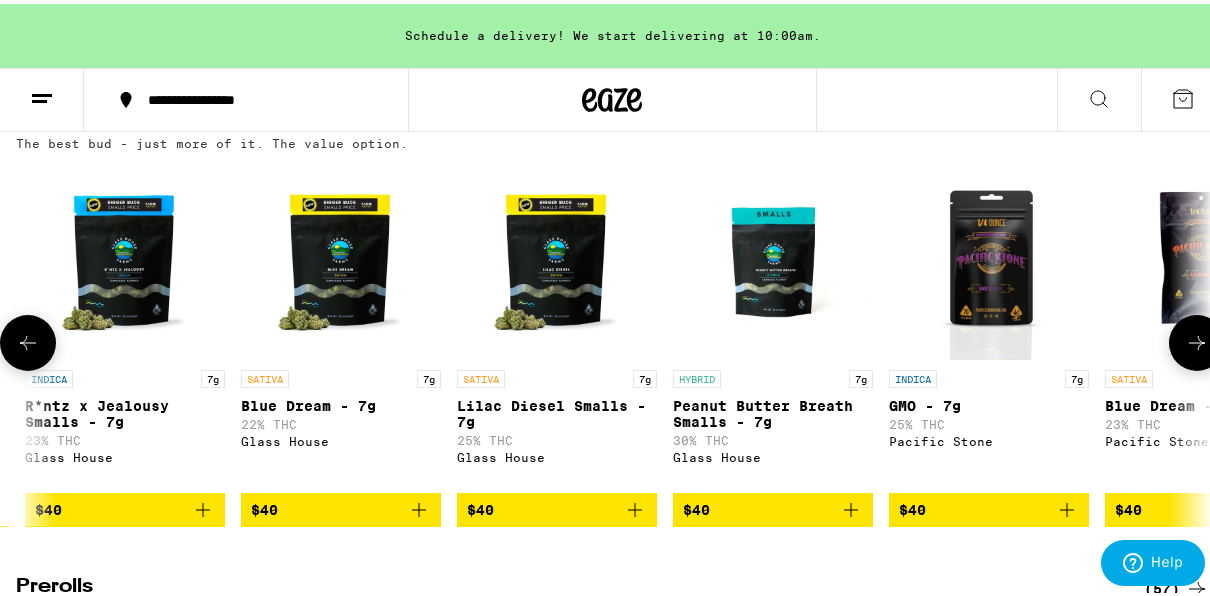 click 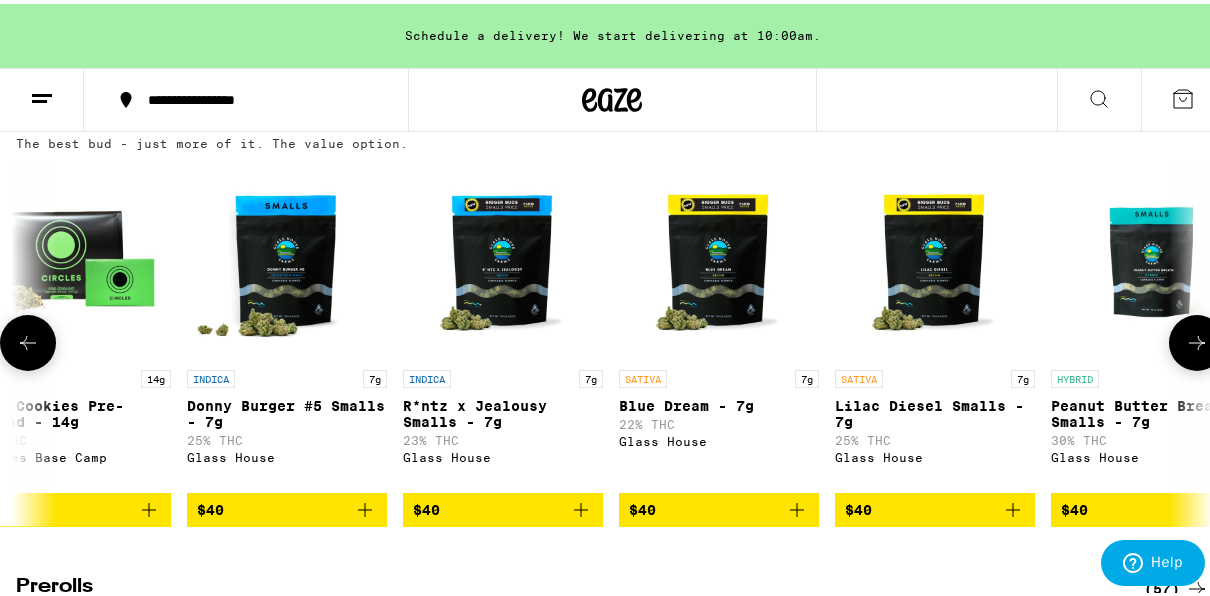 click 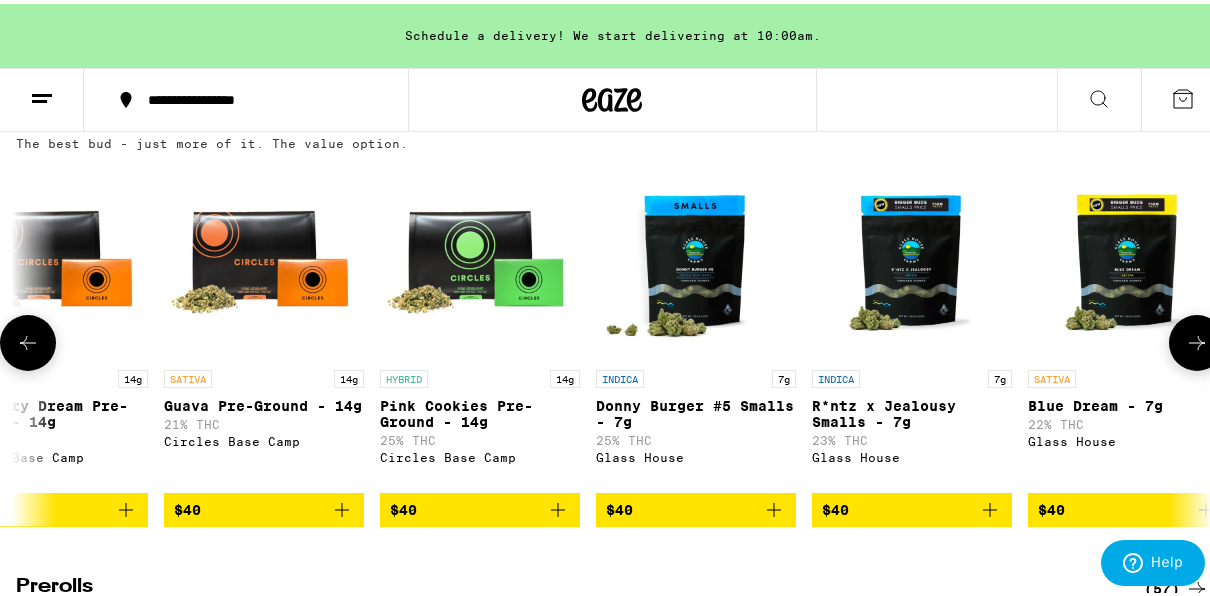 click 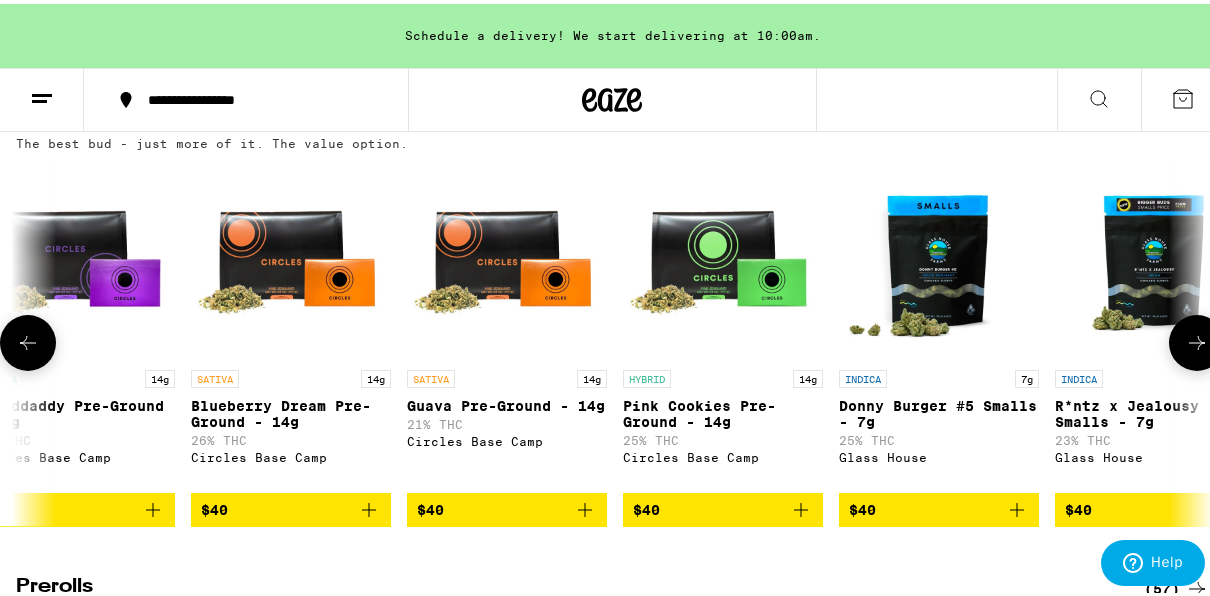 click 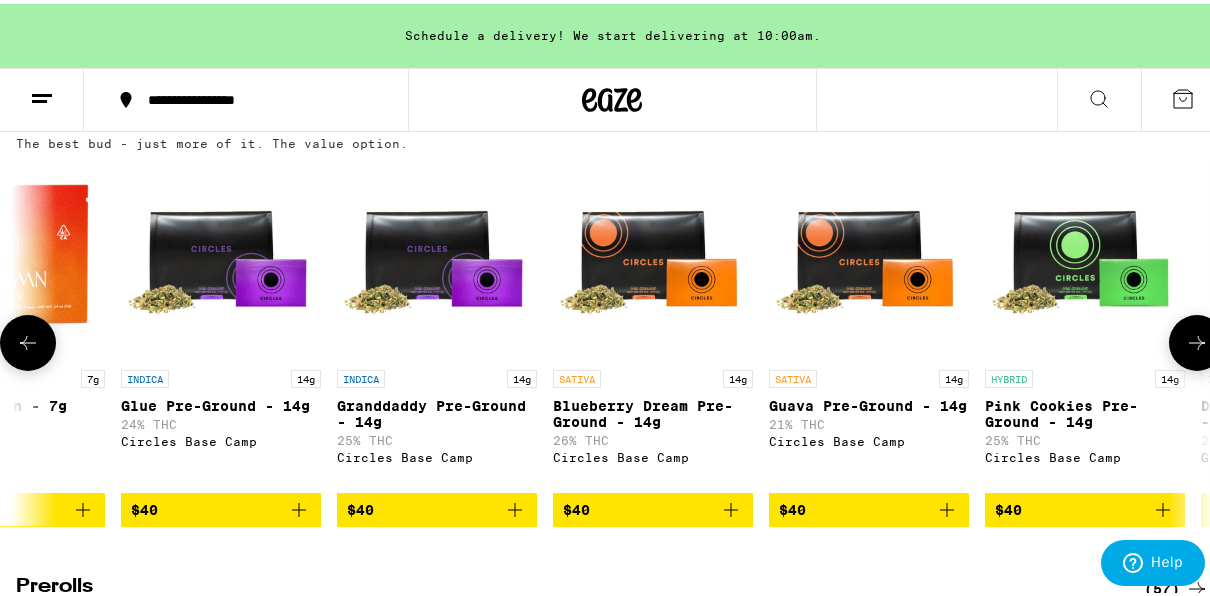 click 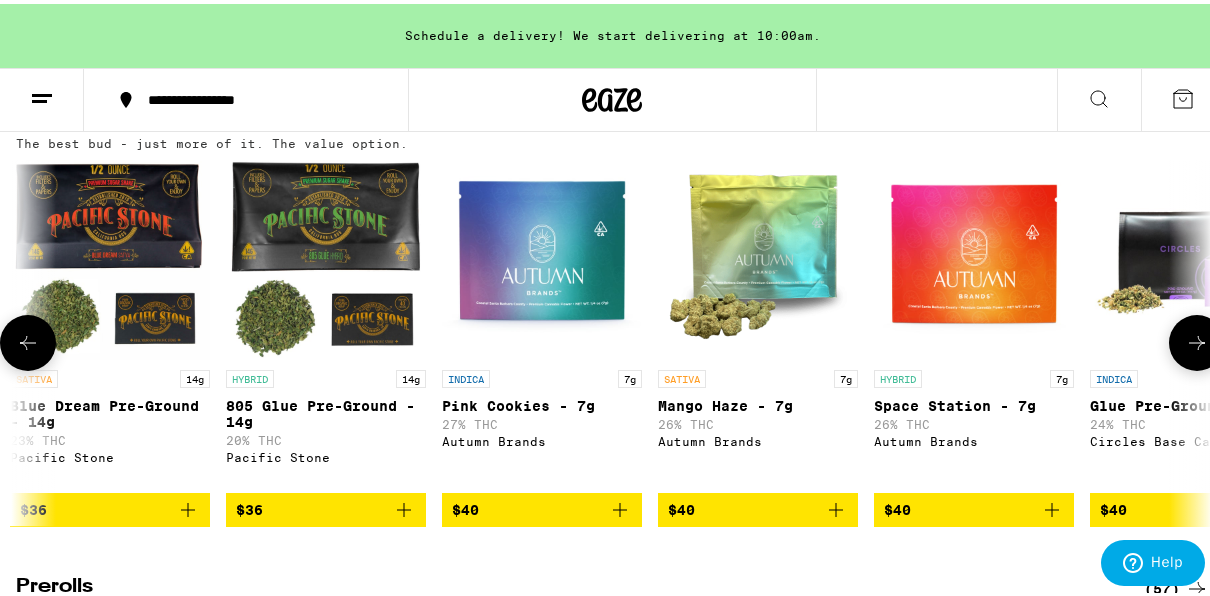 scroll, scrollTop: 0, scrollLeft: 4082, axis: horizontal 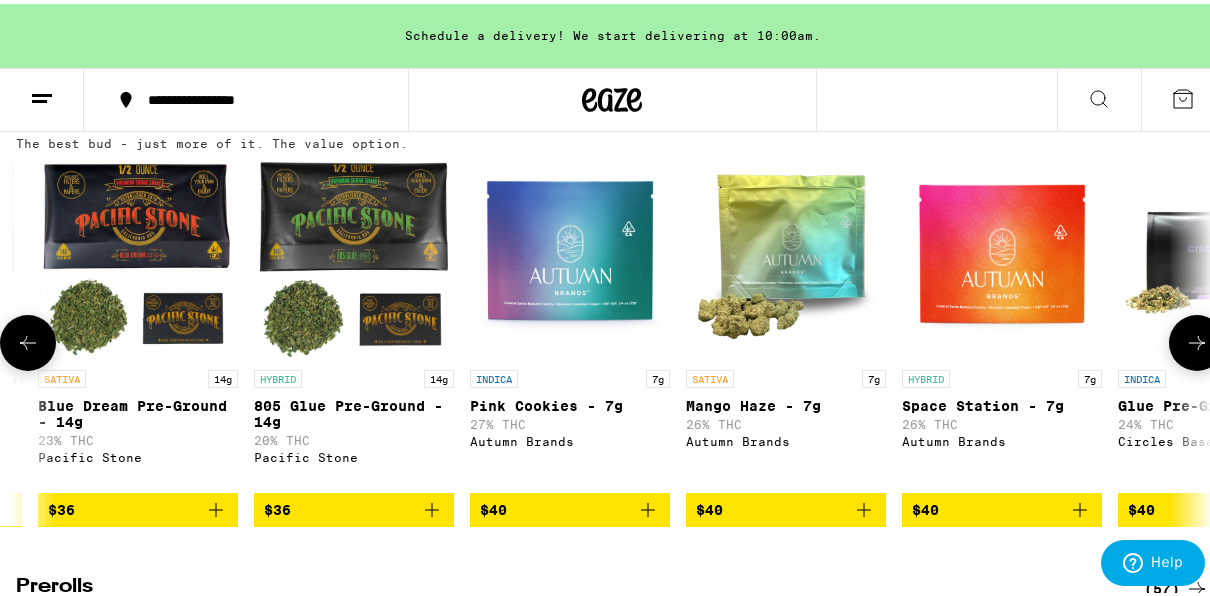 click at bounding box center (138, 256) 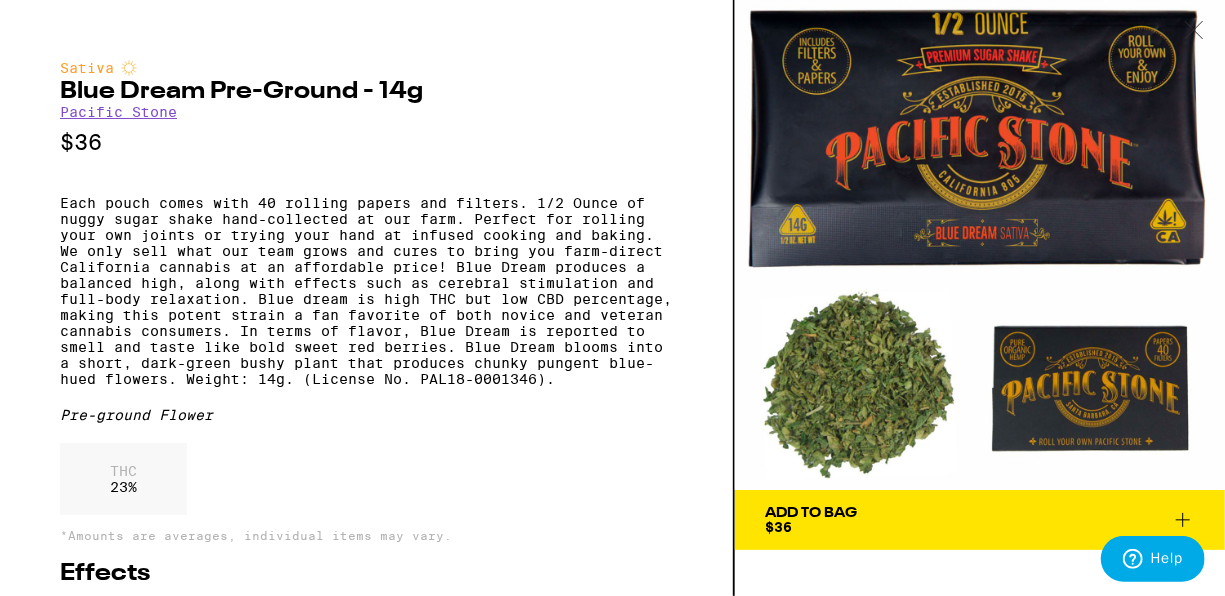 click on "Add To Bag $36" at bounding box center (980, 520) 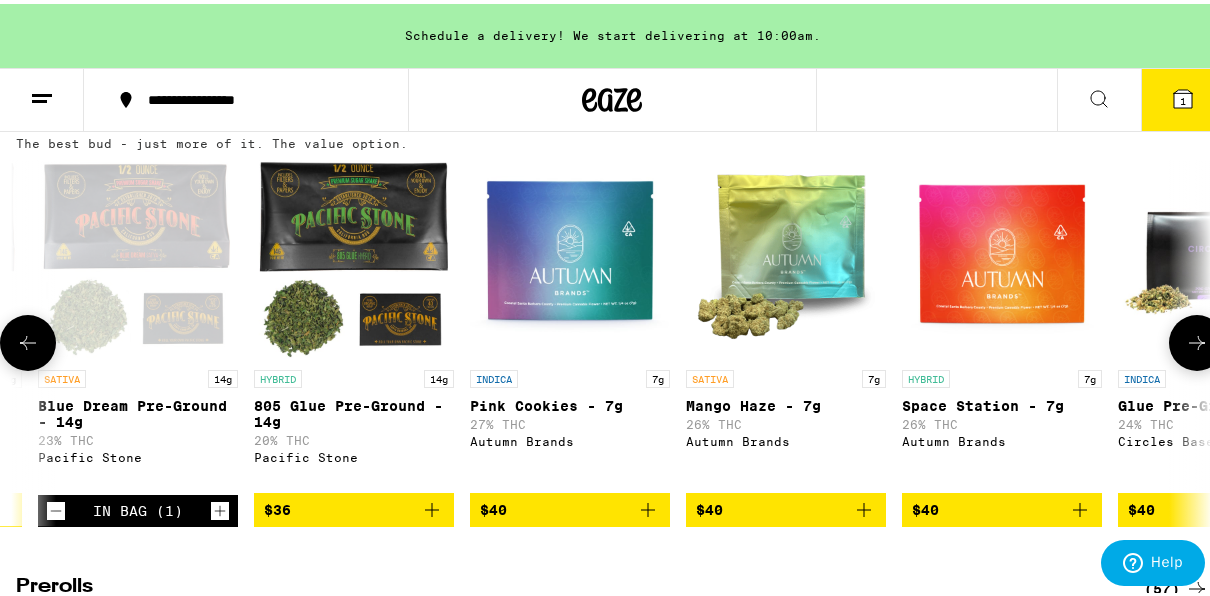 click 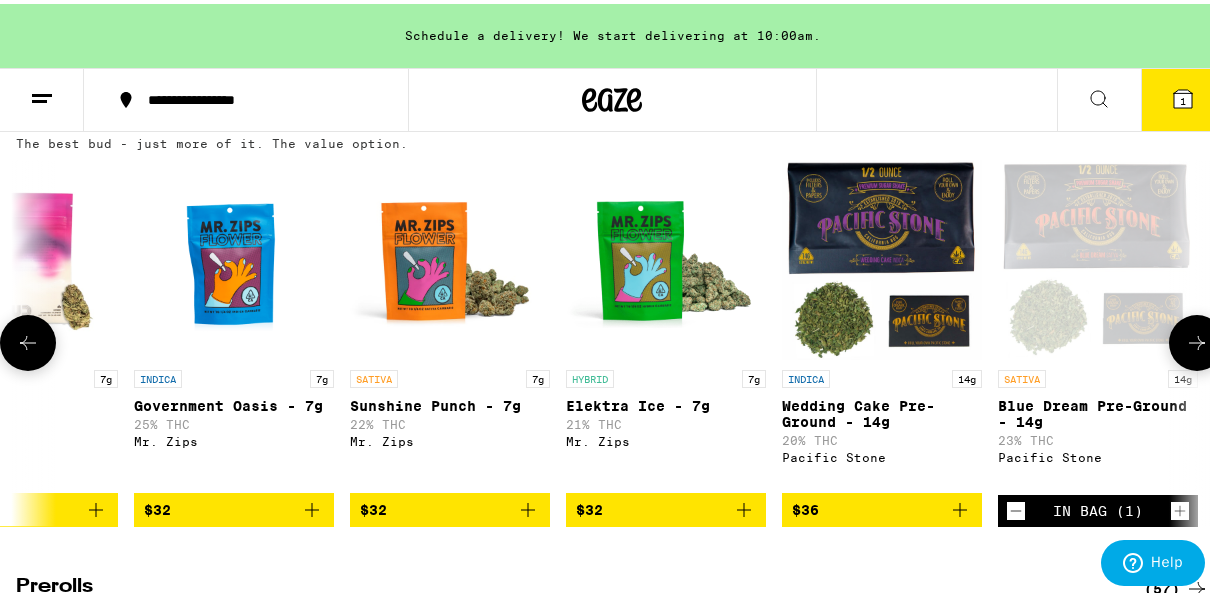 click 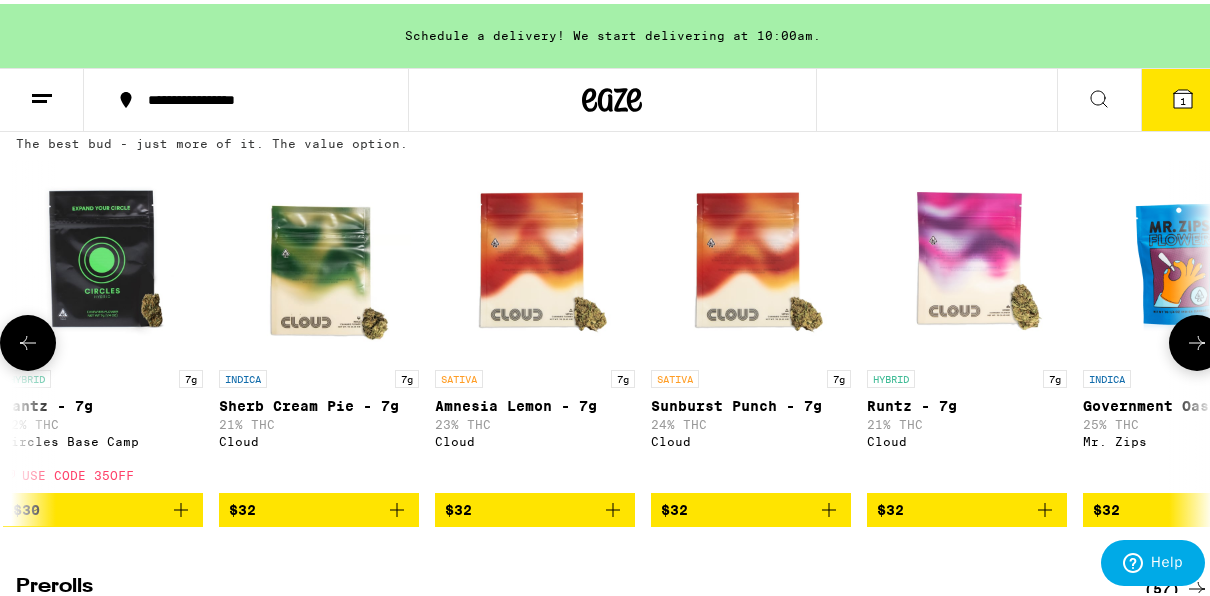 scroll, scrollTop: 0, scrollLeft: 2162, axis: horizontal 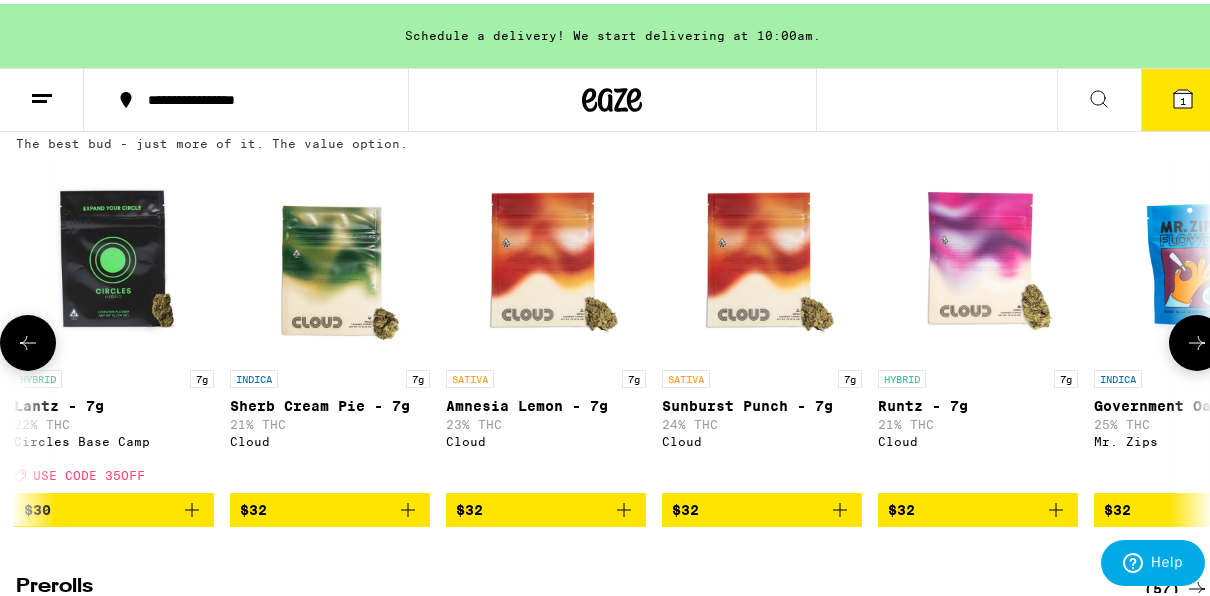 click 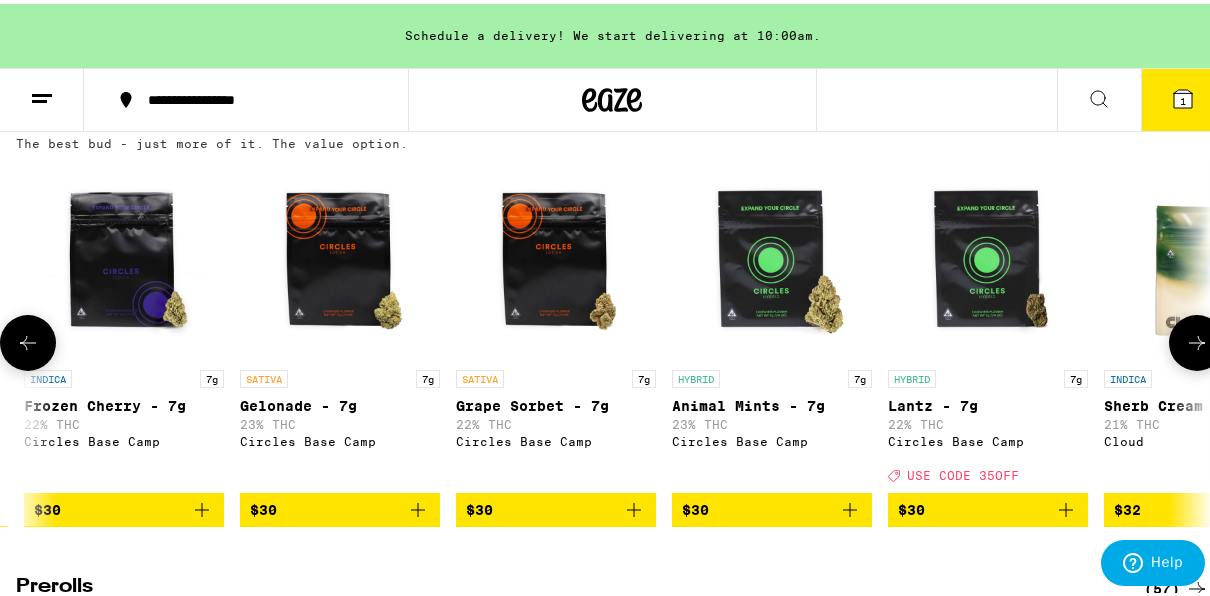 scroll, scrollTop: 0, scrollLeft: 1202, axis: horizontal 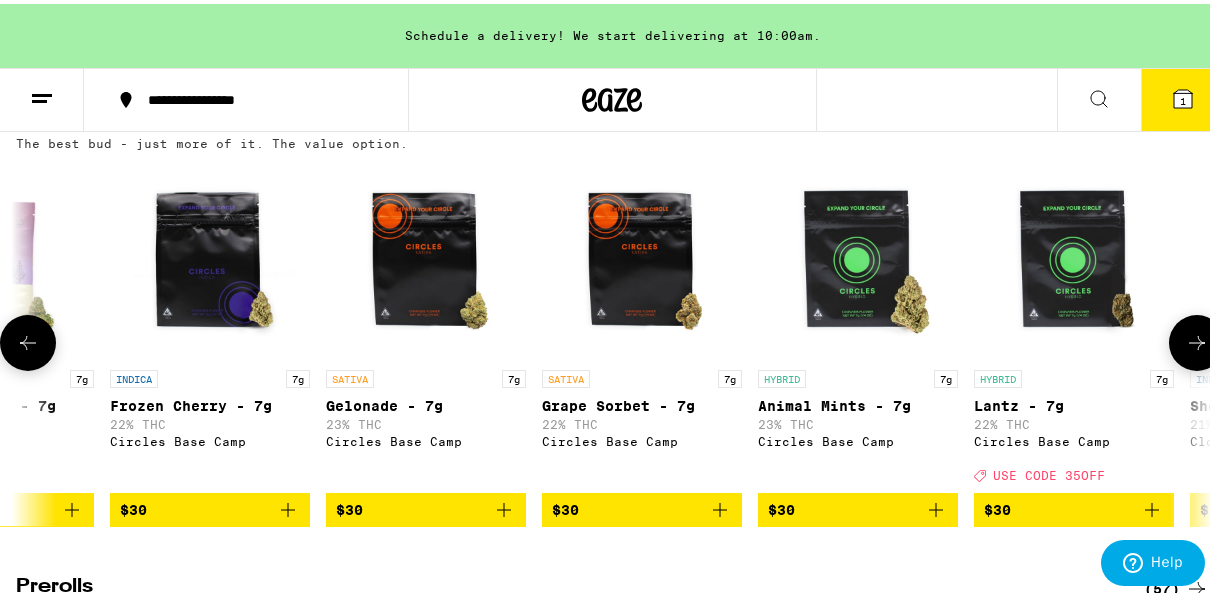 click 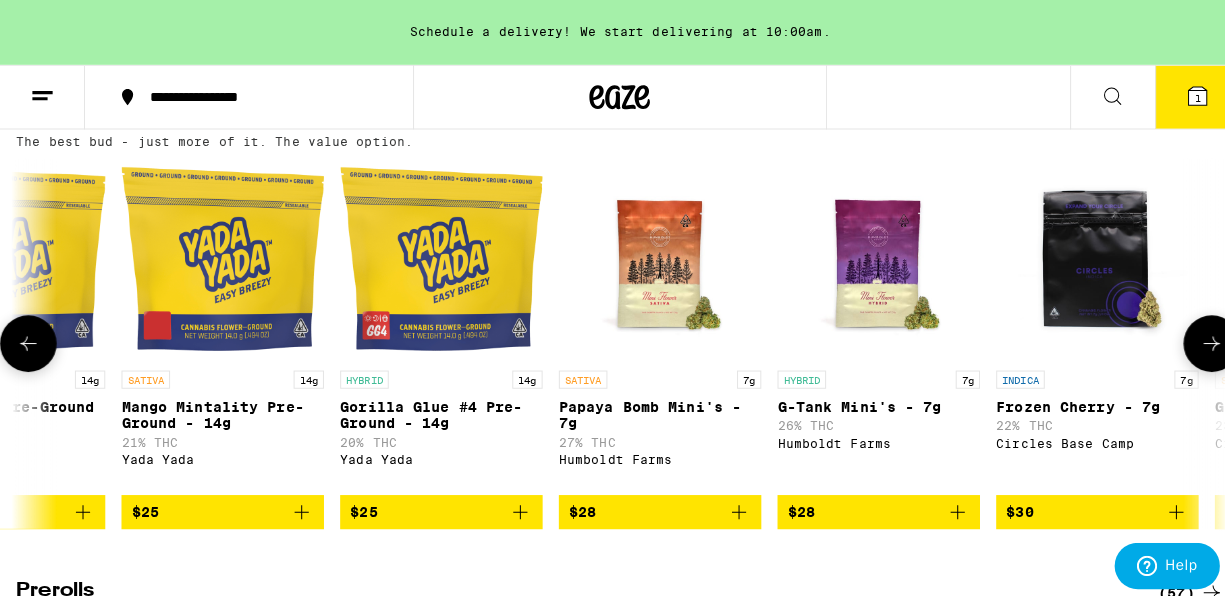 scroll, scrollTop: 0, scrollLeft: 242, axis: horizontal 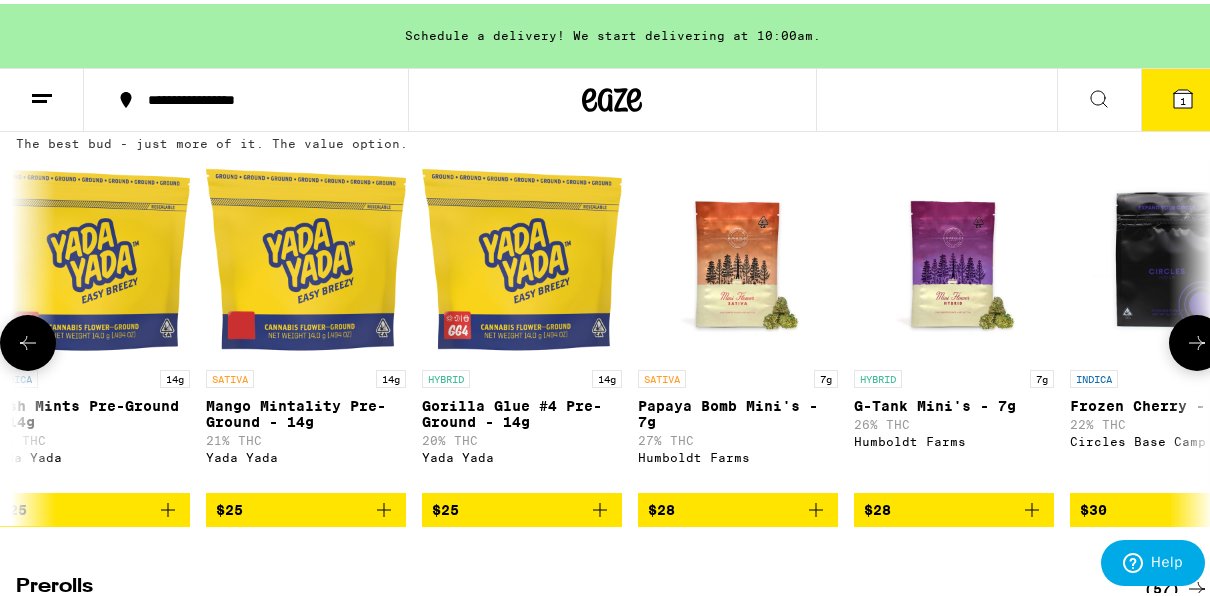 click on "$25" at bounding box center [522, 506] 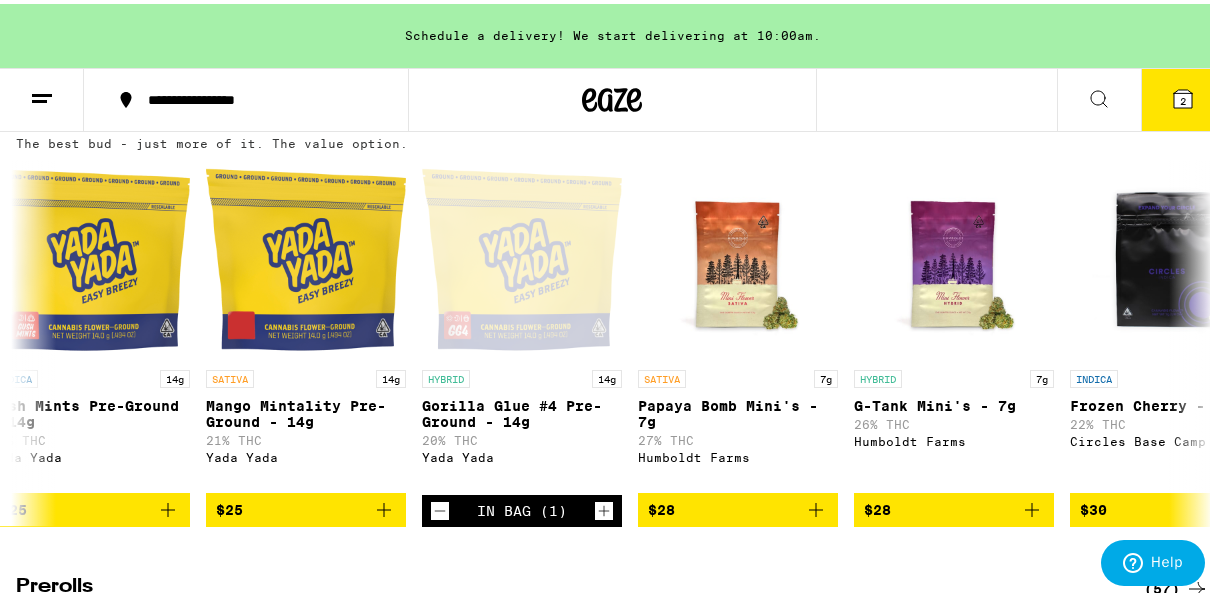 click 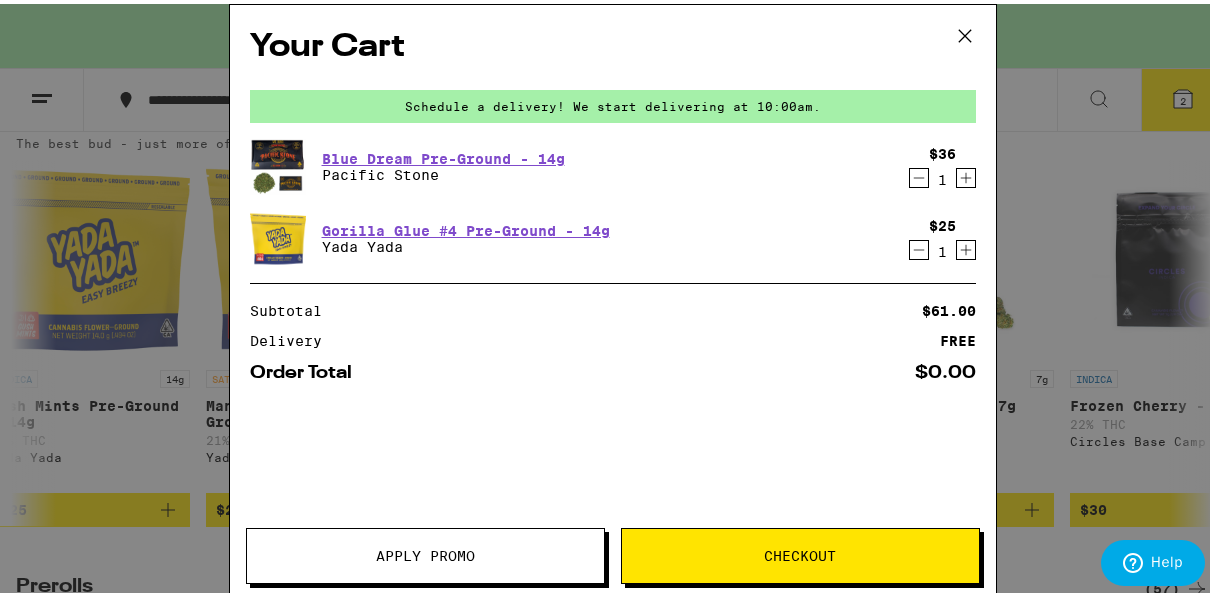 click on "Your Cart Schedule a delivery! We start delivering at 10:00am. Blue Dream Pre-Ground - 14g Pacific Stone $36 1 Gorilla Glue #4 Pre-Ground - 14g Yada Yada $25 1 Subtotal $61.00 Delivery FREE Order Total $0.00 Apply Promo Checkout" at bounding box center (612, 298) 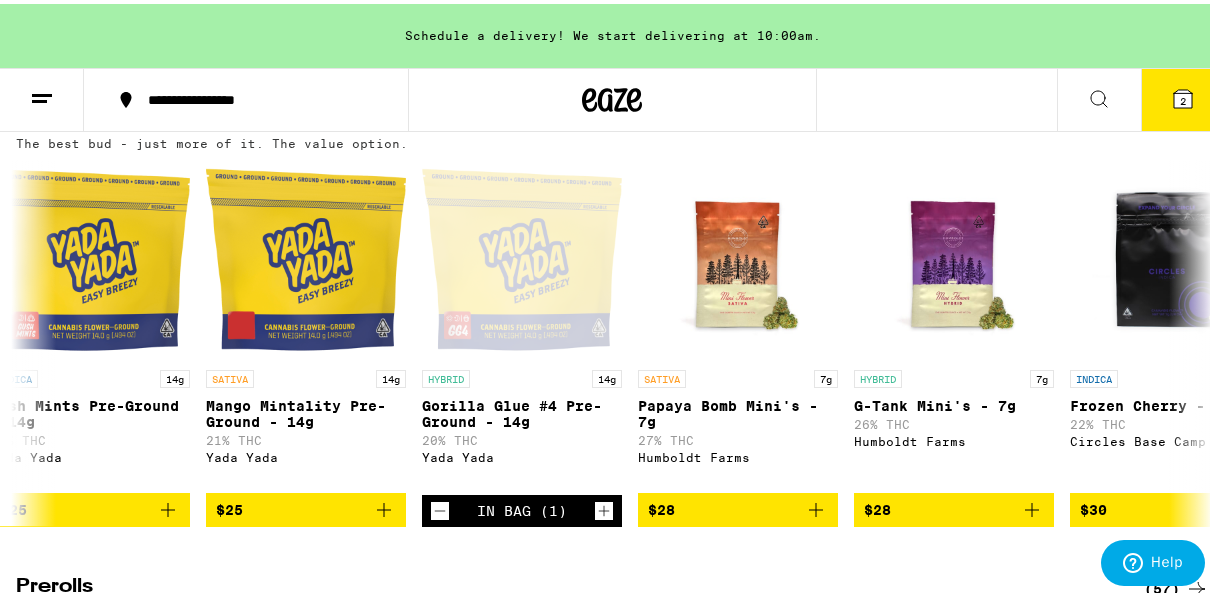 click 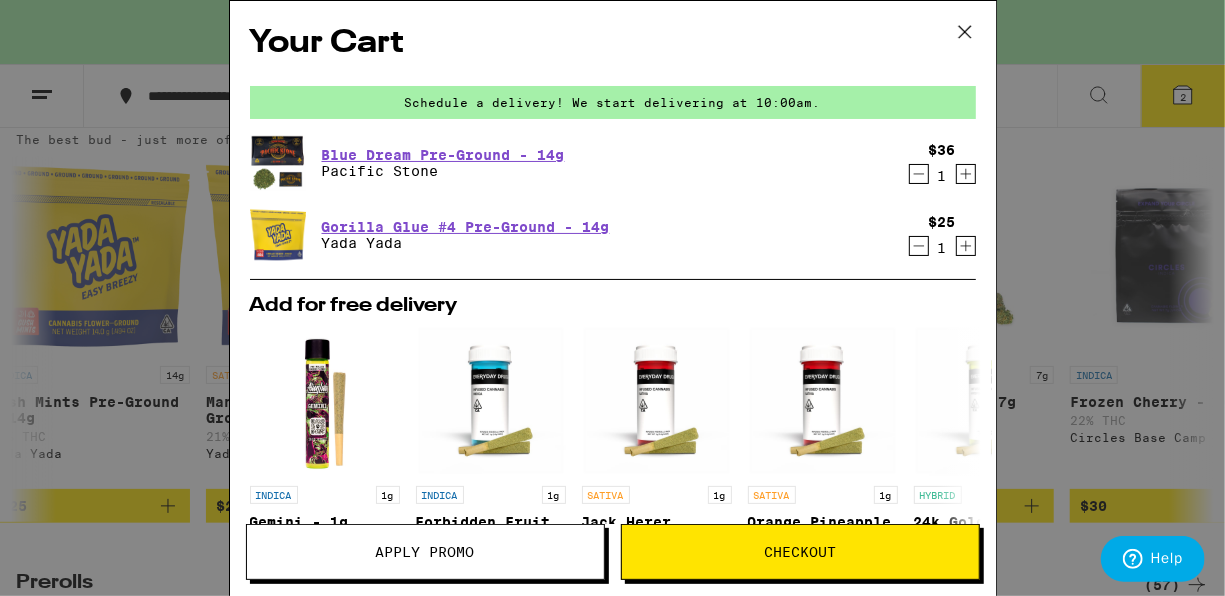 click on "Blue Dream Pre-Ground - 14g Pacific Stone $36 1" at bounding box center [613, 163] 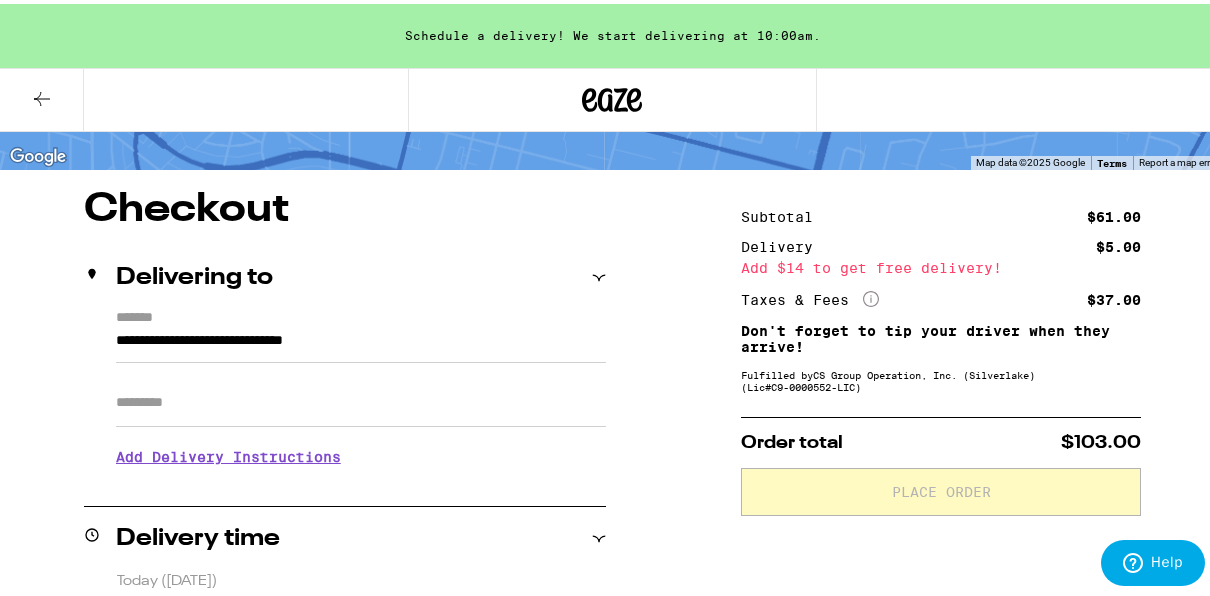 scroll, scrollTop: 160, scrollLeft: 0, axis: vertical 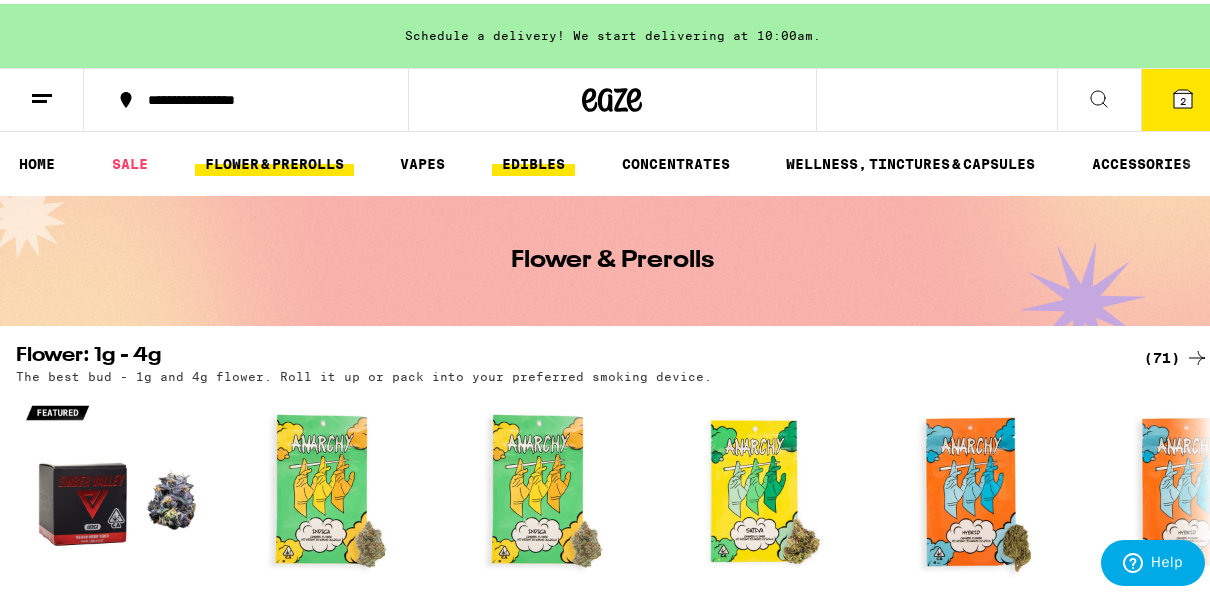 click on "EDIBLES" at bounding box center [533, 160] 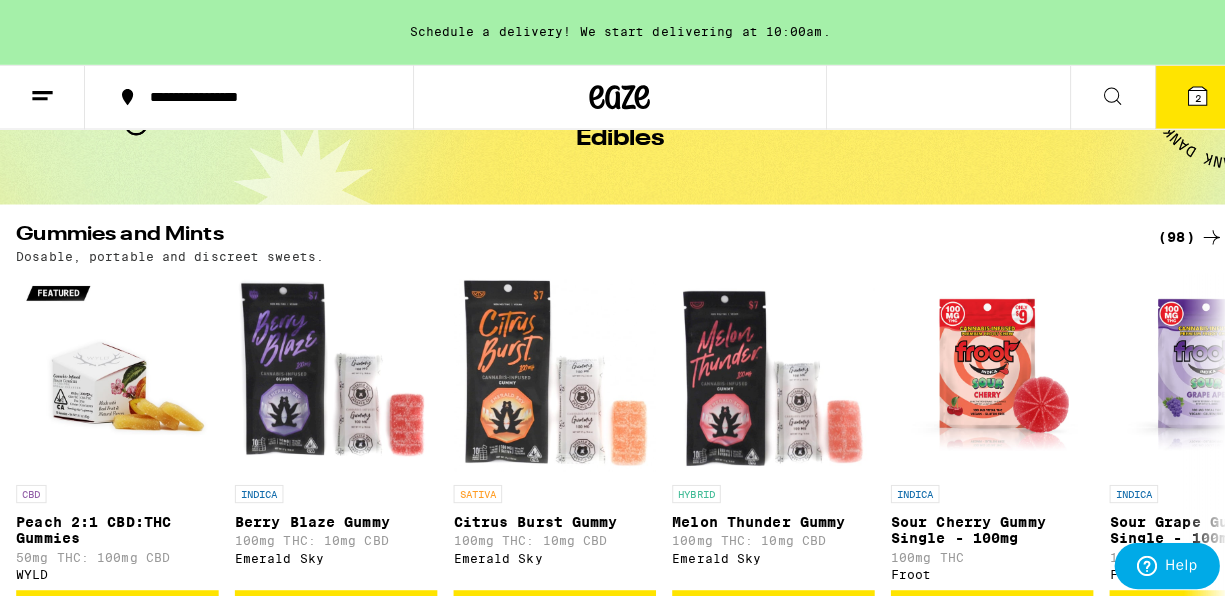 scroll, scrollTop: 160, scrollLeft: 0, axis: vertical 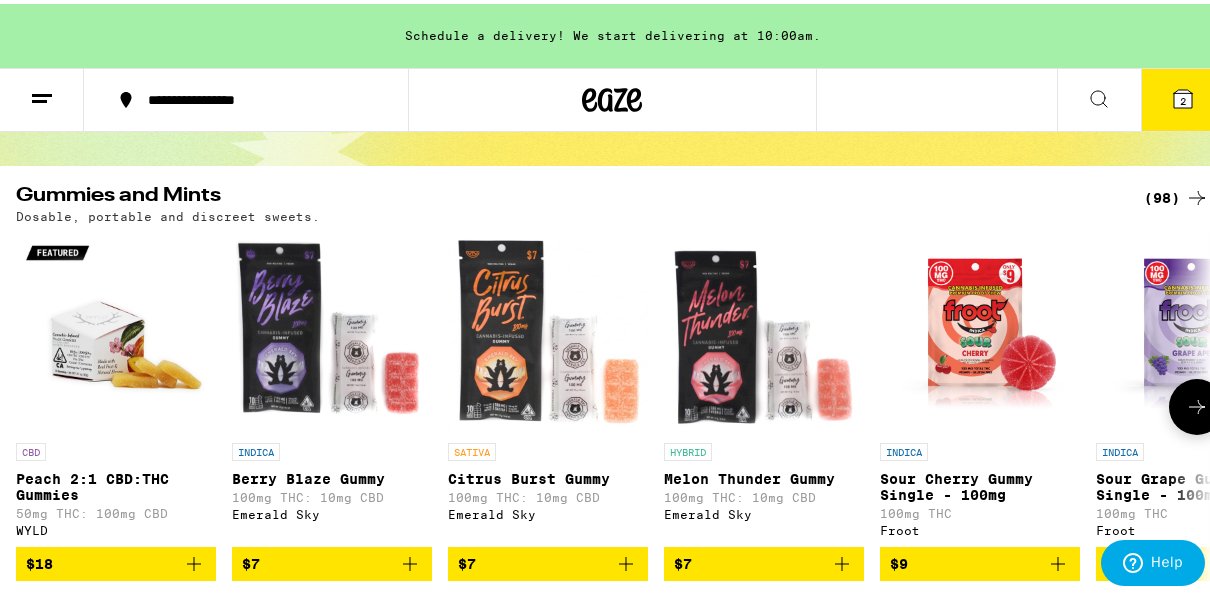 click on "$7" at bounding box center [764, 560] 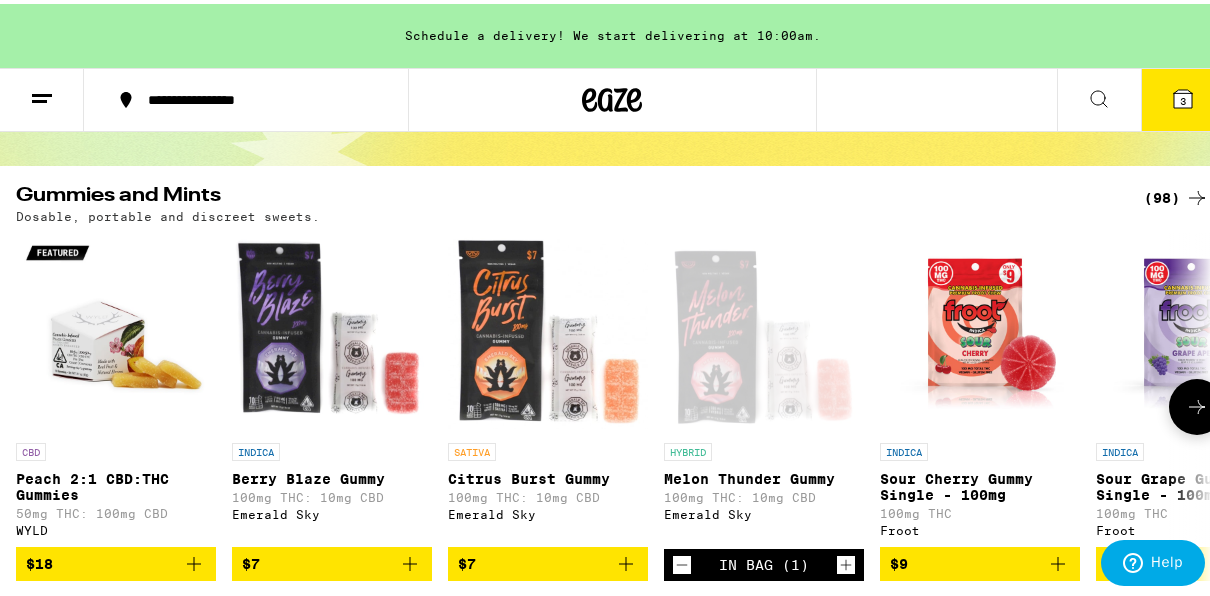 click on "$7" at bounding box center (332, 560) 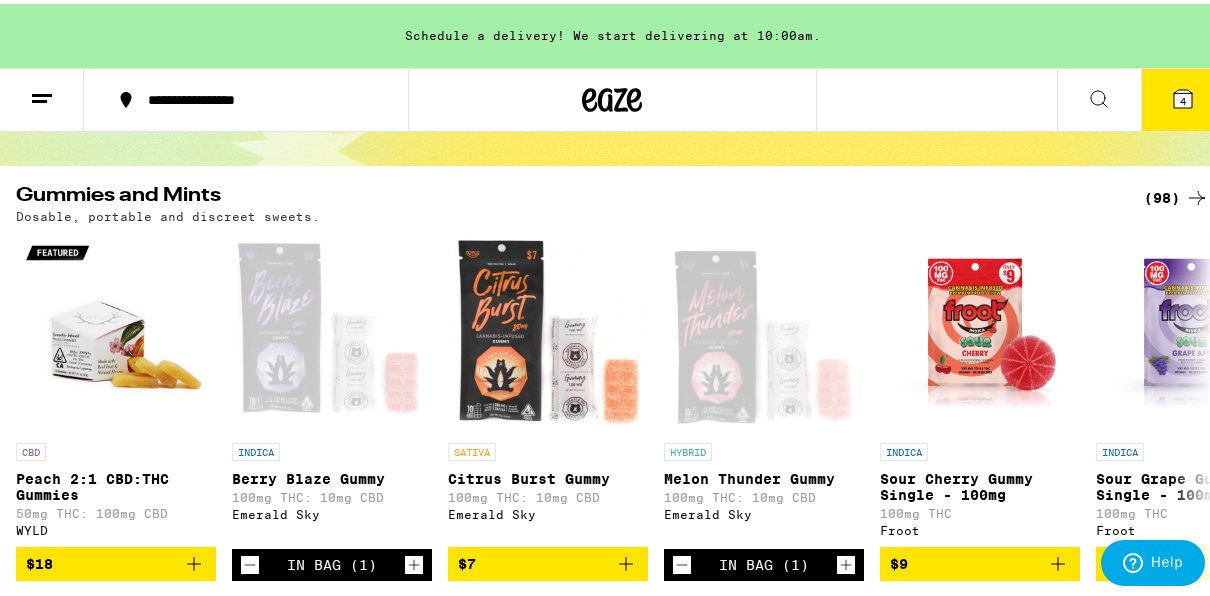 click 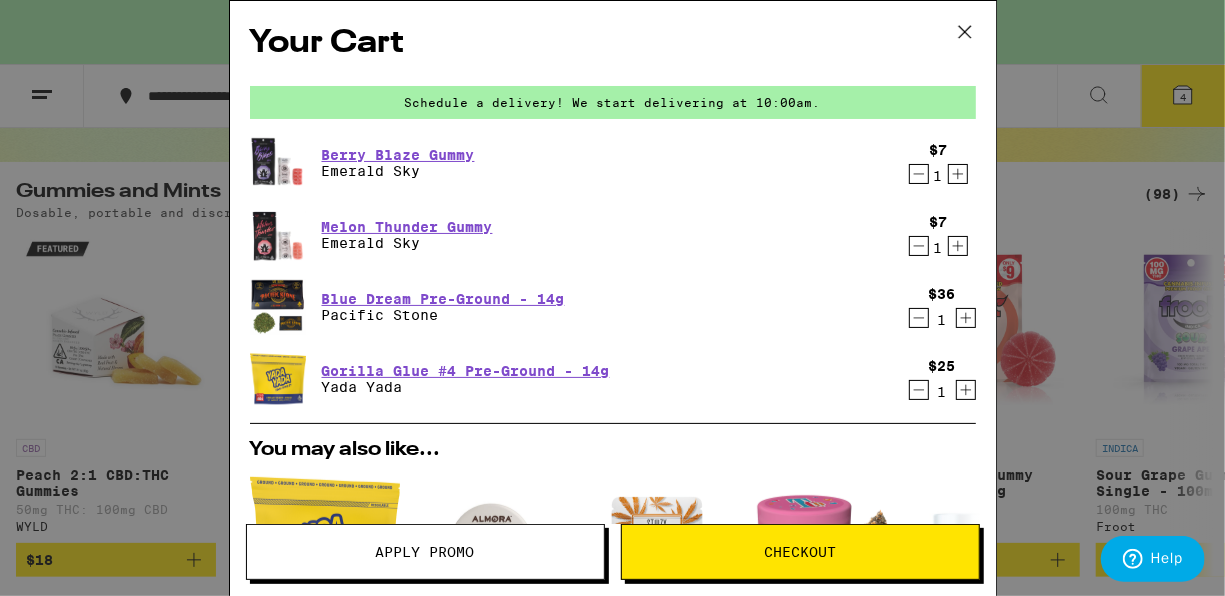 click on "Checkout" at bounding box center [800, 552] 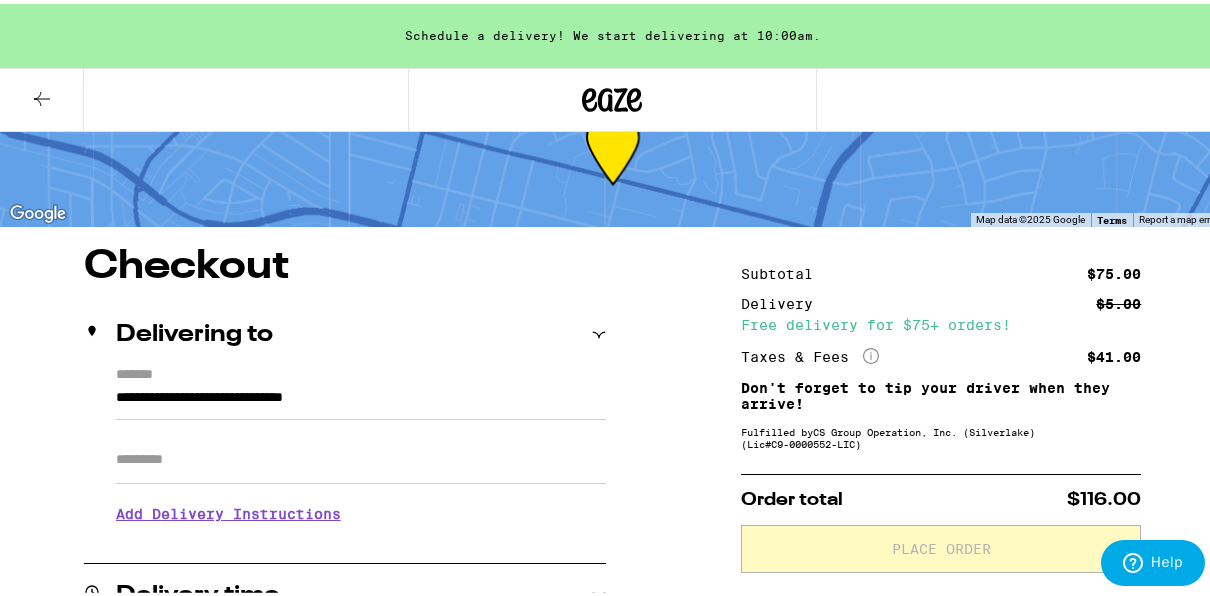 scroll, scrollTop: 80, scrollLeft: 0, axis: vertical 